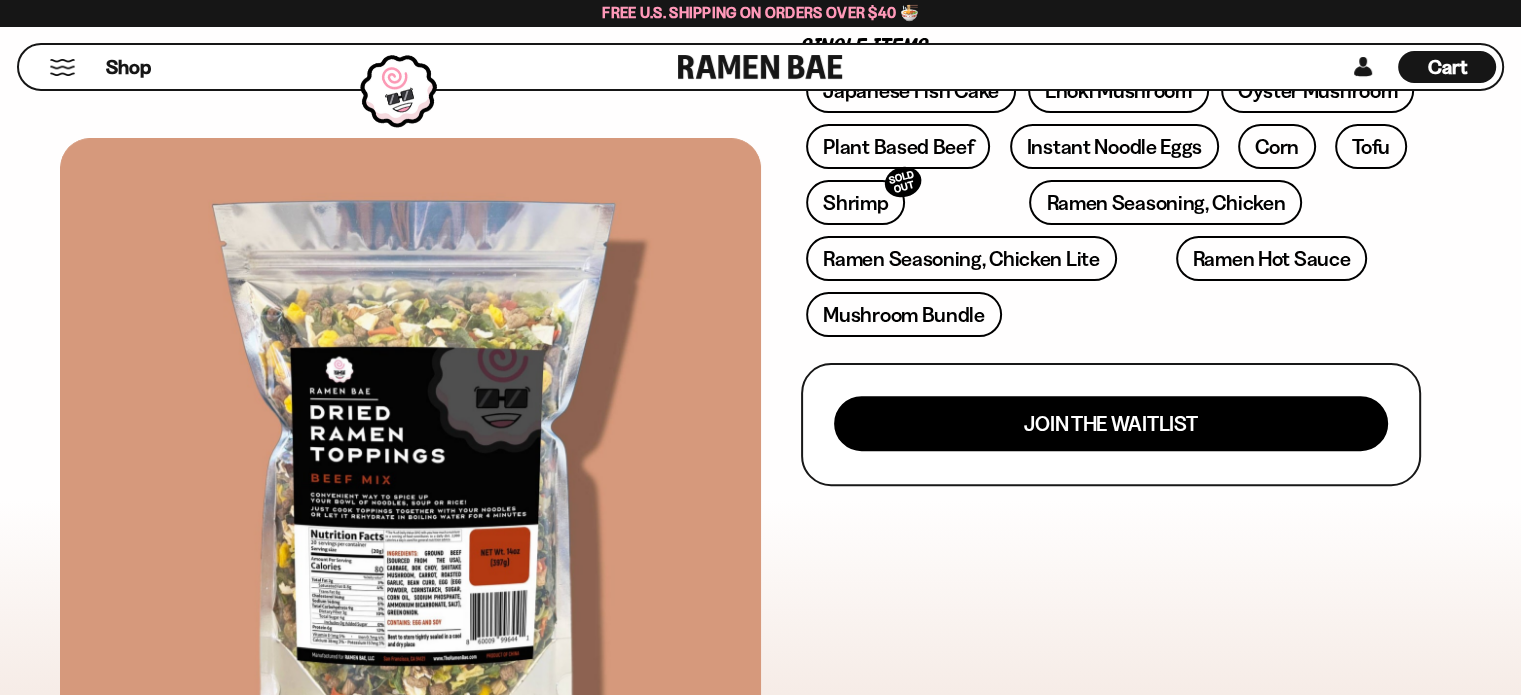 scroll, scrollTop: 586, scrollLeft: 0, axis: vertical 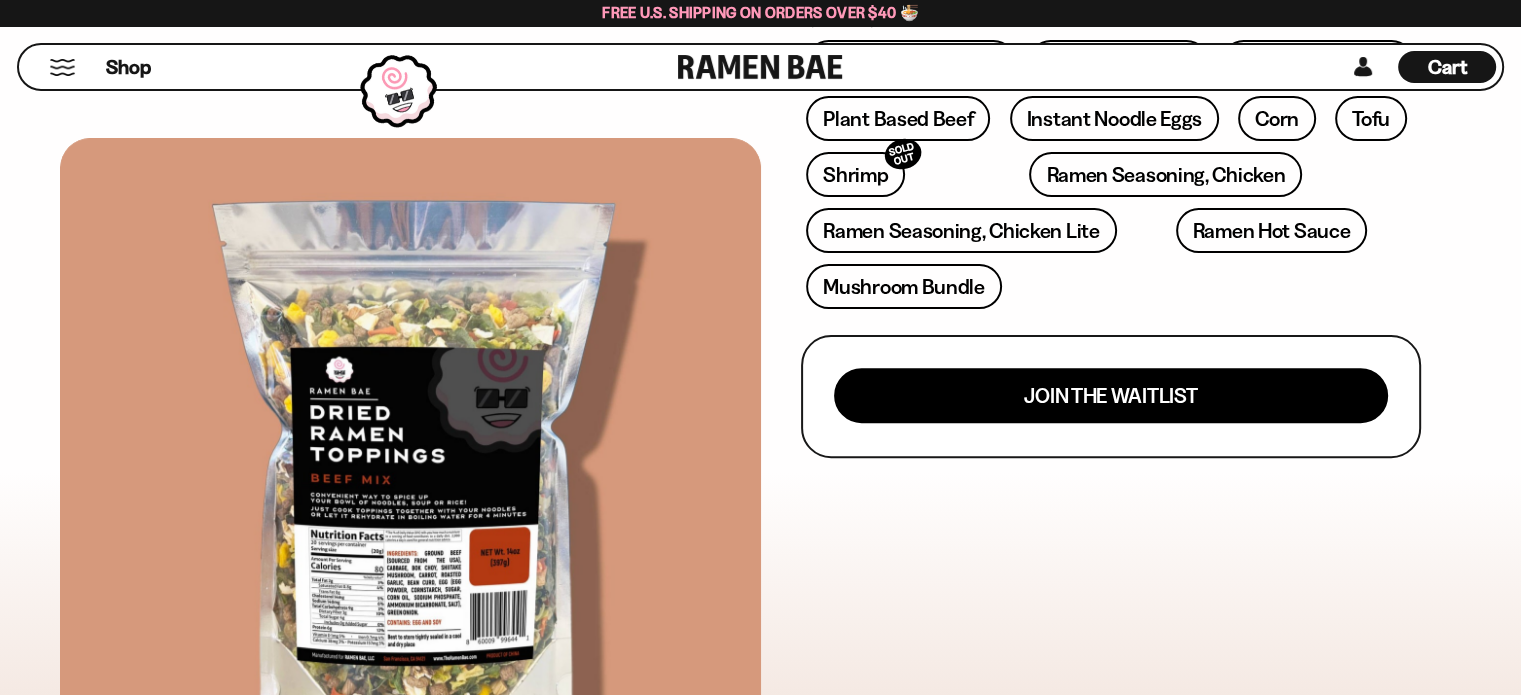 click at bounding box center [410, 479] 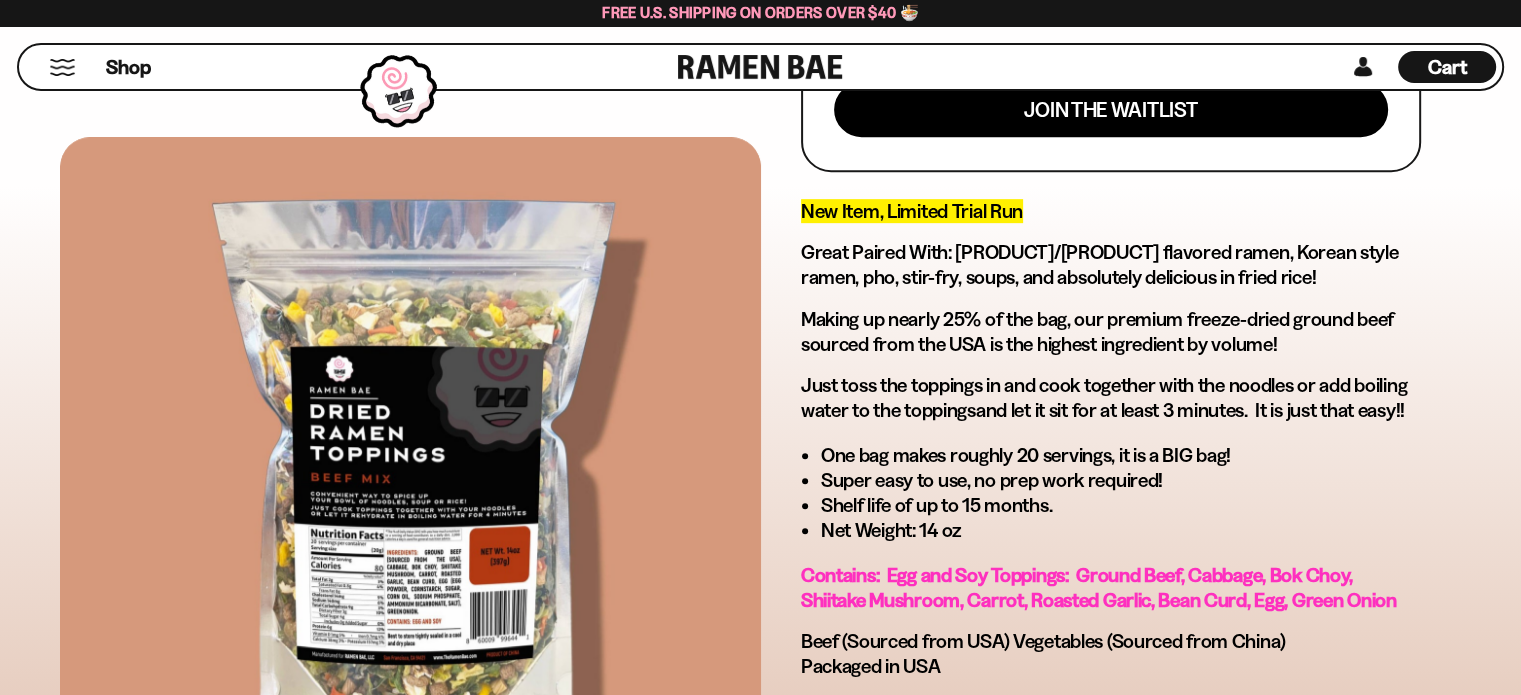 scroll, scrollTop: 874, scrollLeft: 0, axis: vertical 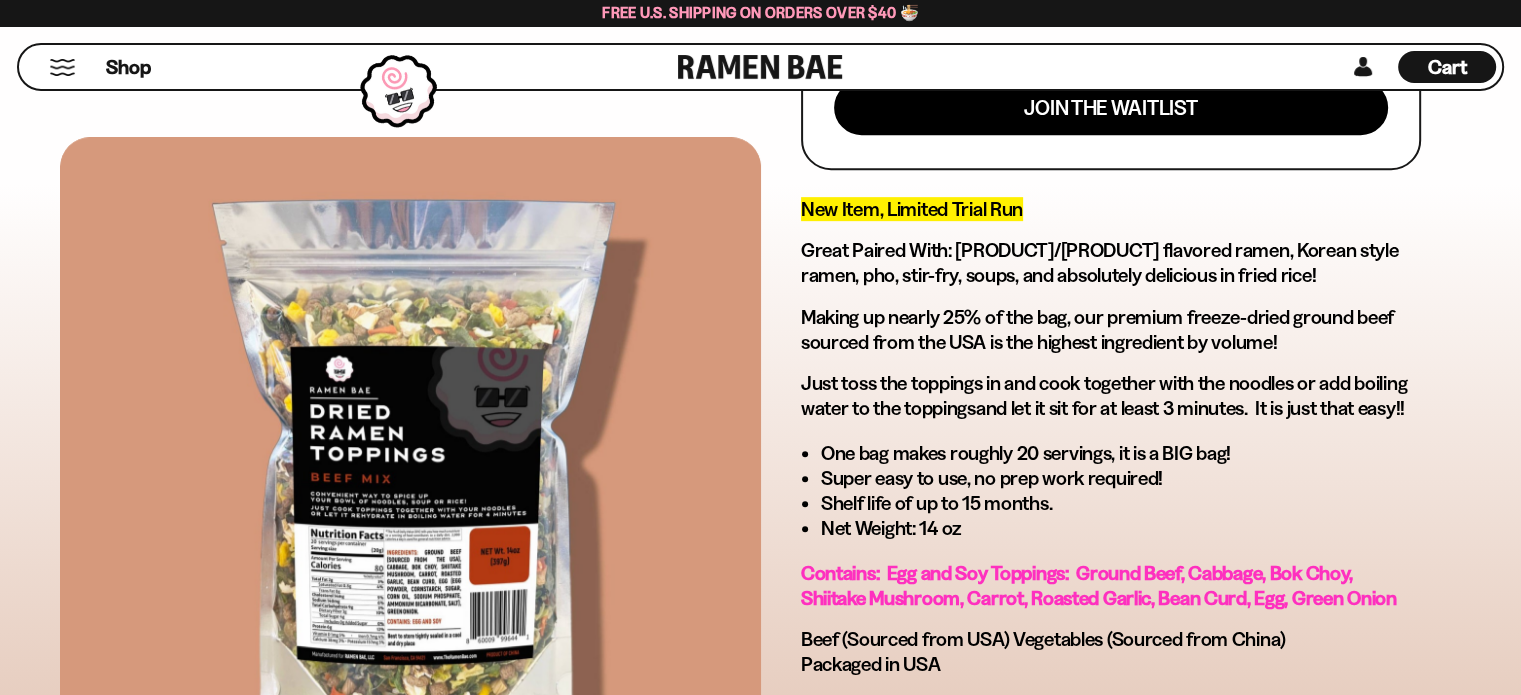 click at bounding box center (410, 479) 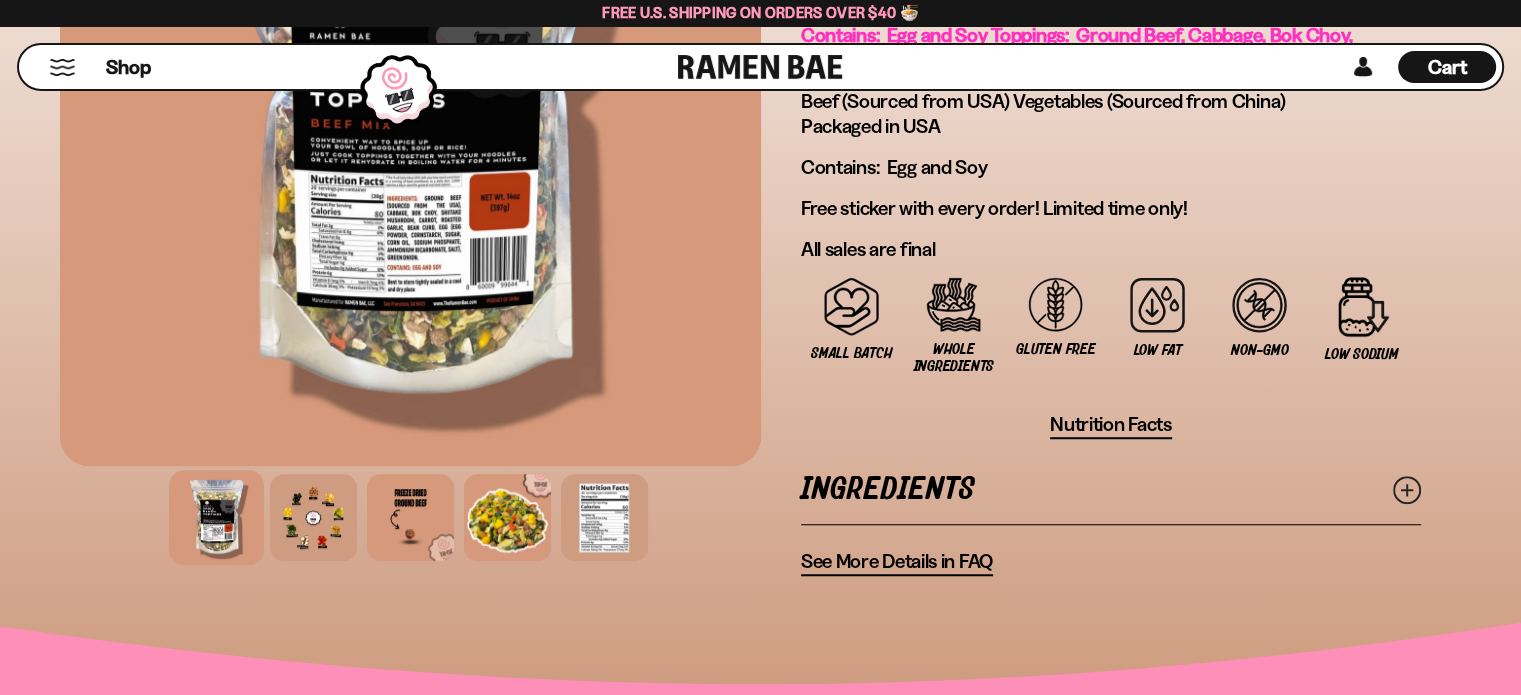 scroll, scrollTop: 1415, scrollLeft: 0, axis: vertical 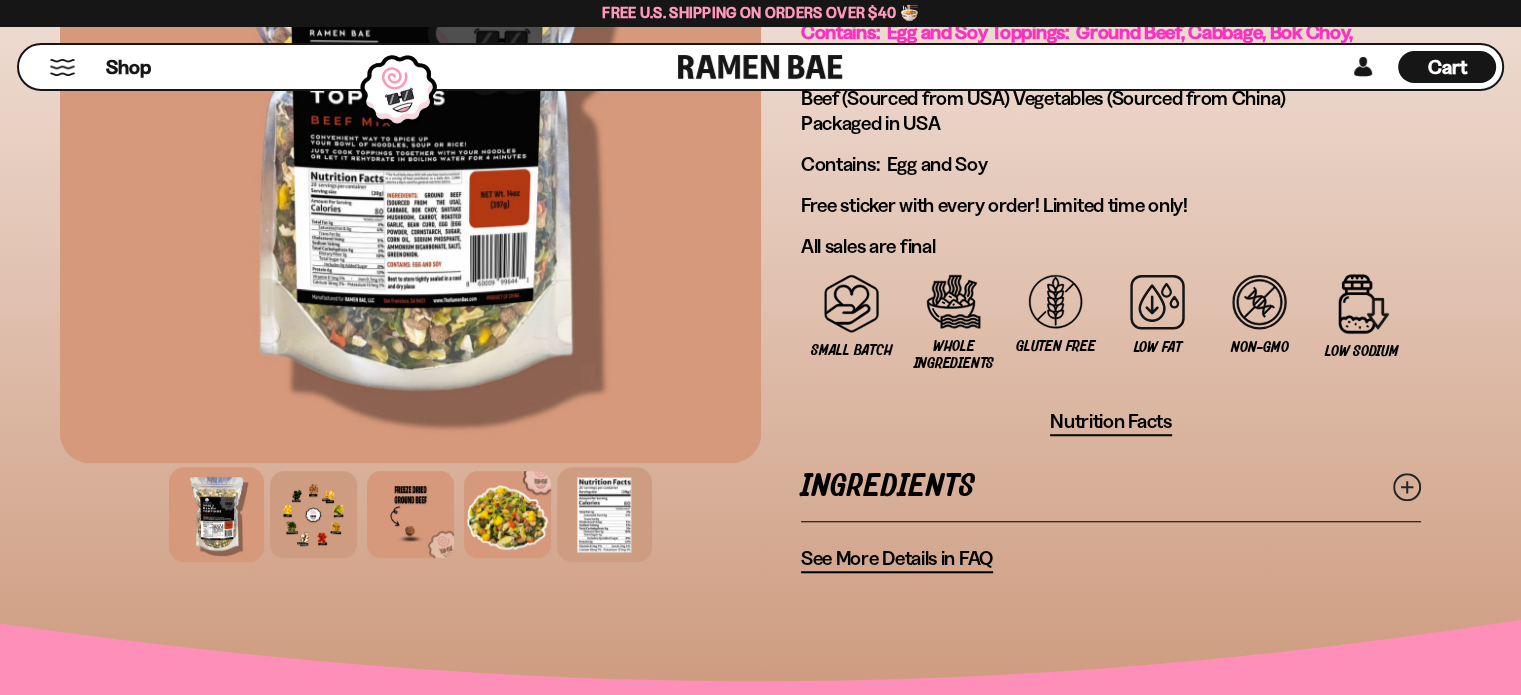 click at bounding box center (604, 514) 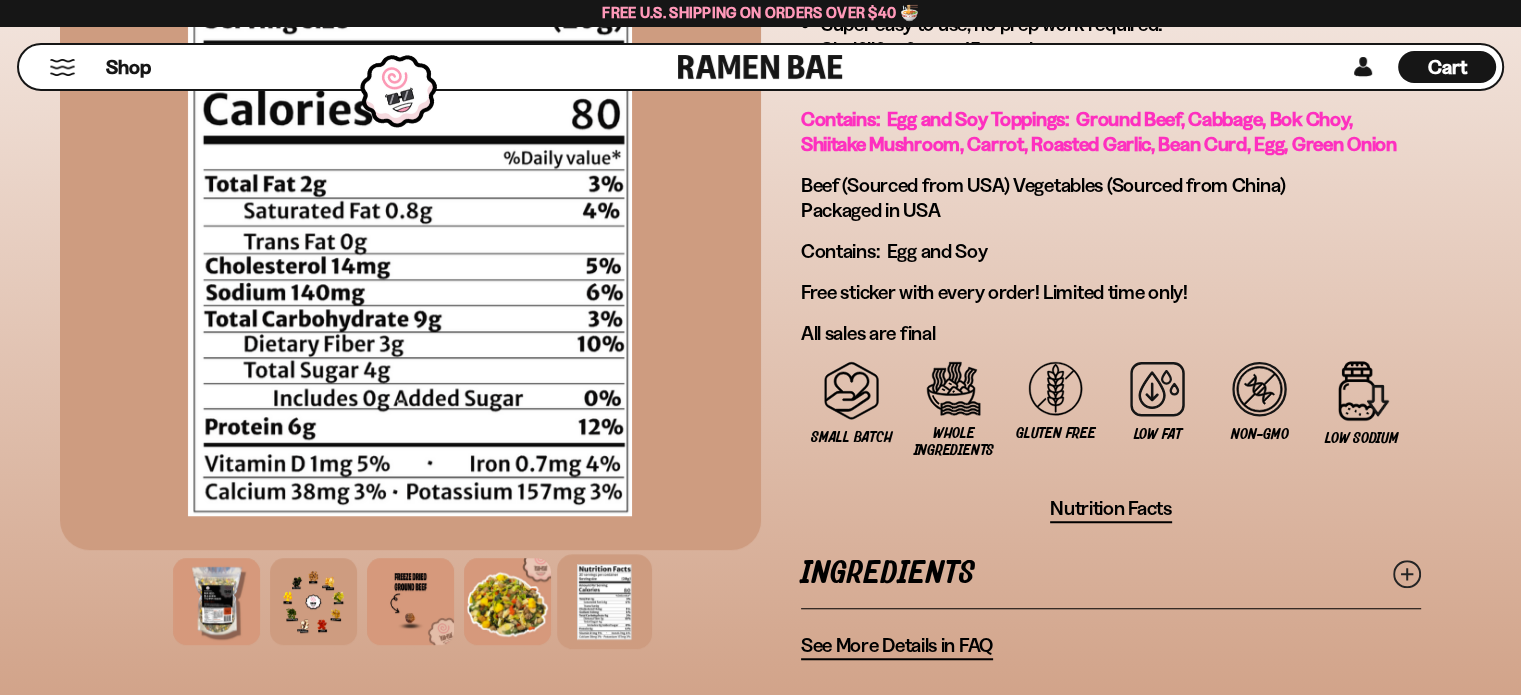 scroll, scrollTop: 1344, scrollLeft: 0, axis: vertical 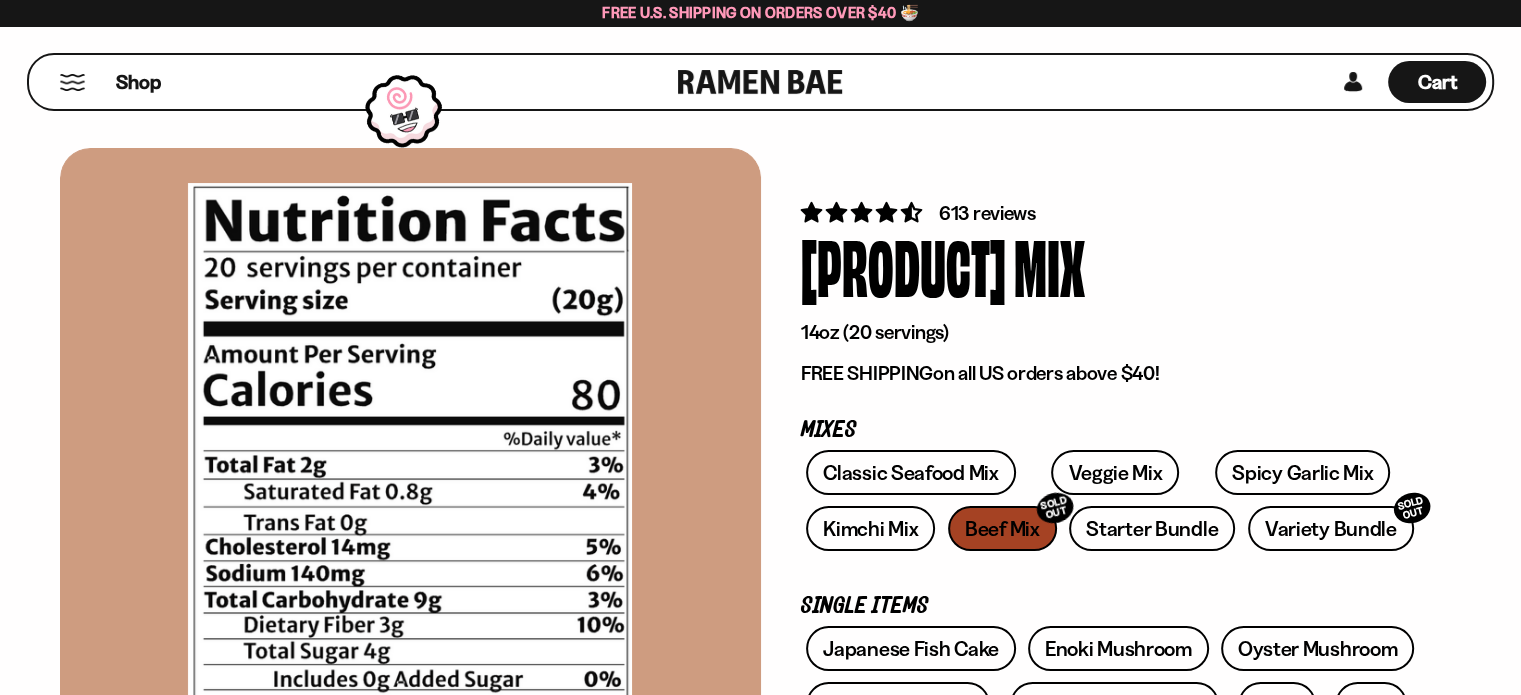 click at bounding box center [410, 489] 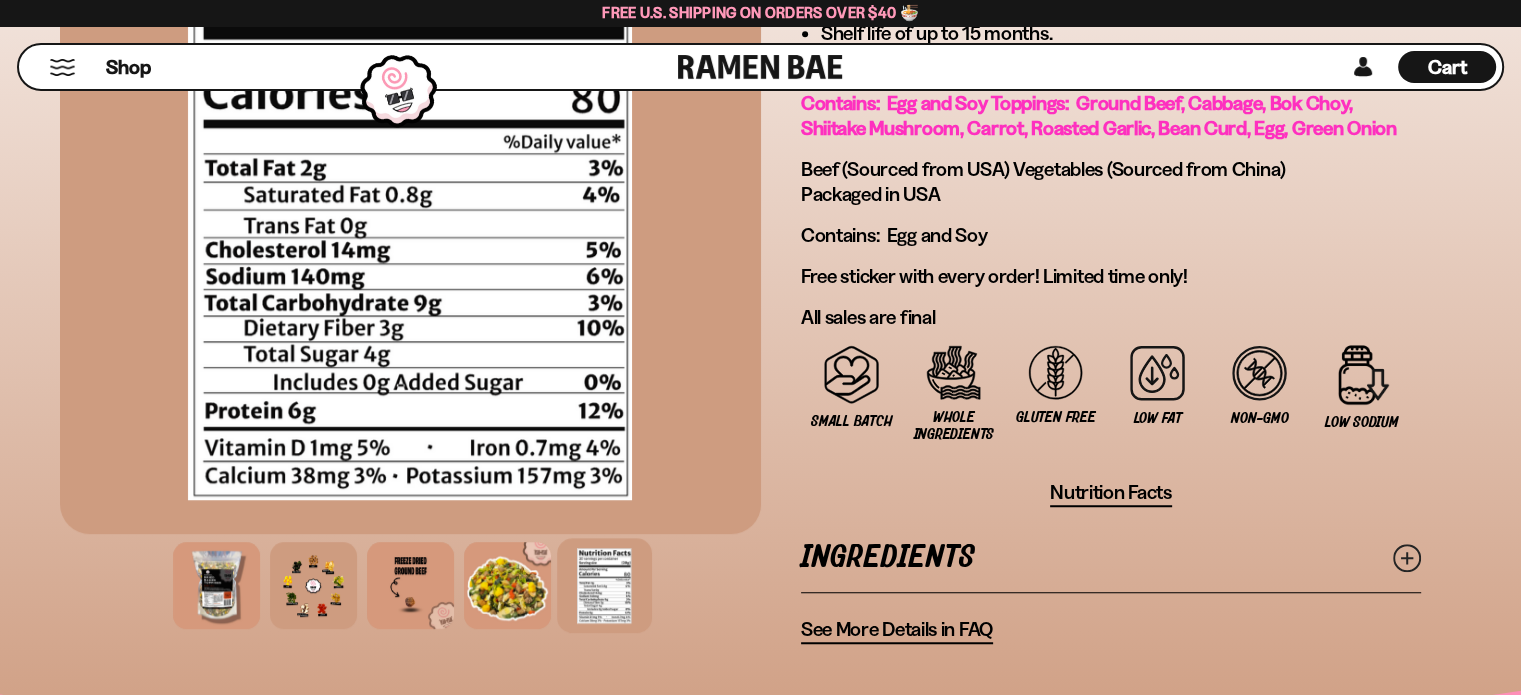 scroll, scrollTop: 1343, scrollLeft: 0, axis: vertical 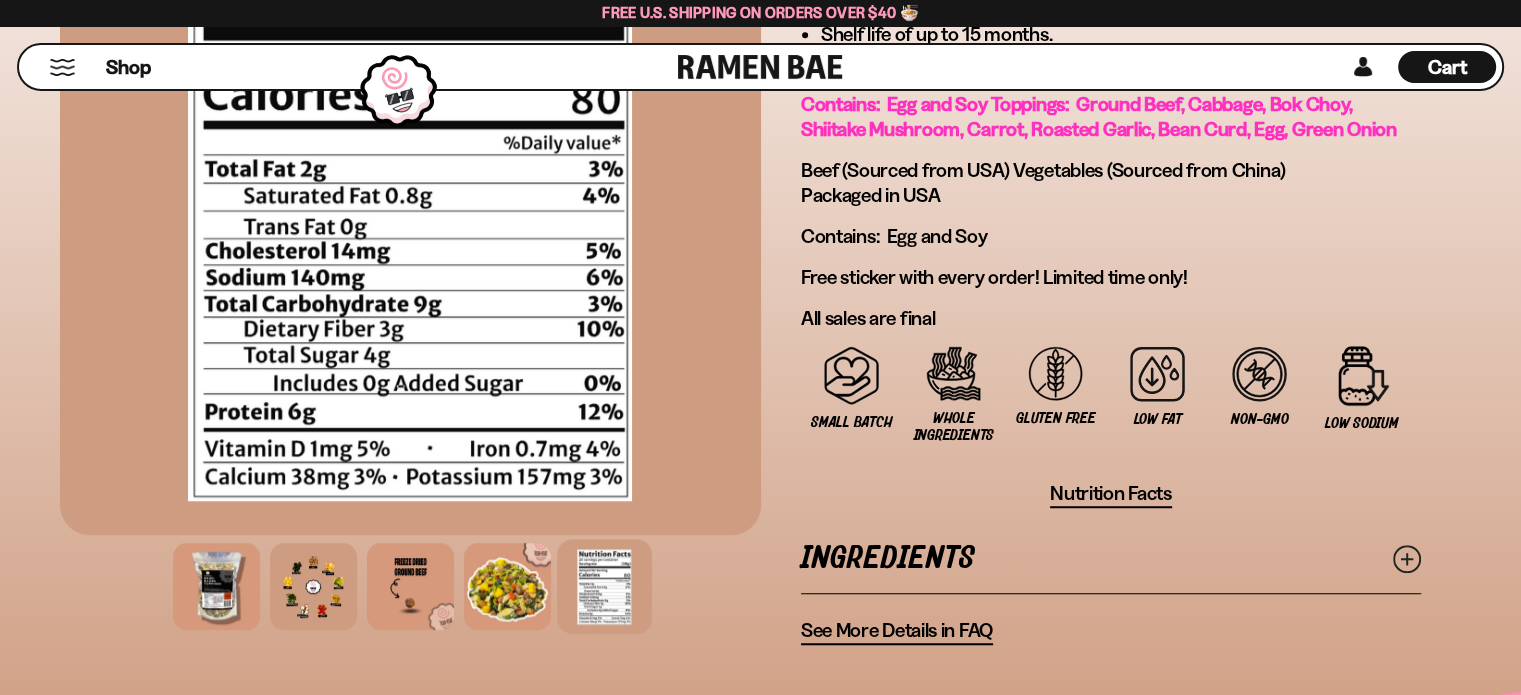 click on "Nutrition Facts" at bounding box center [1111, 493] 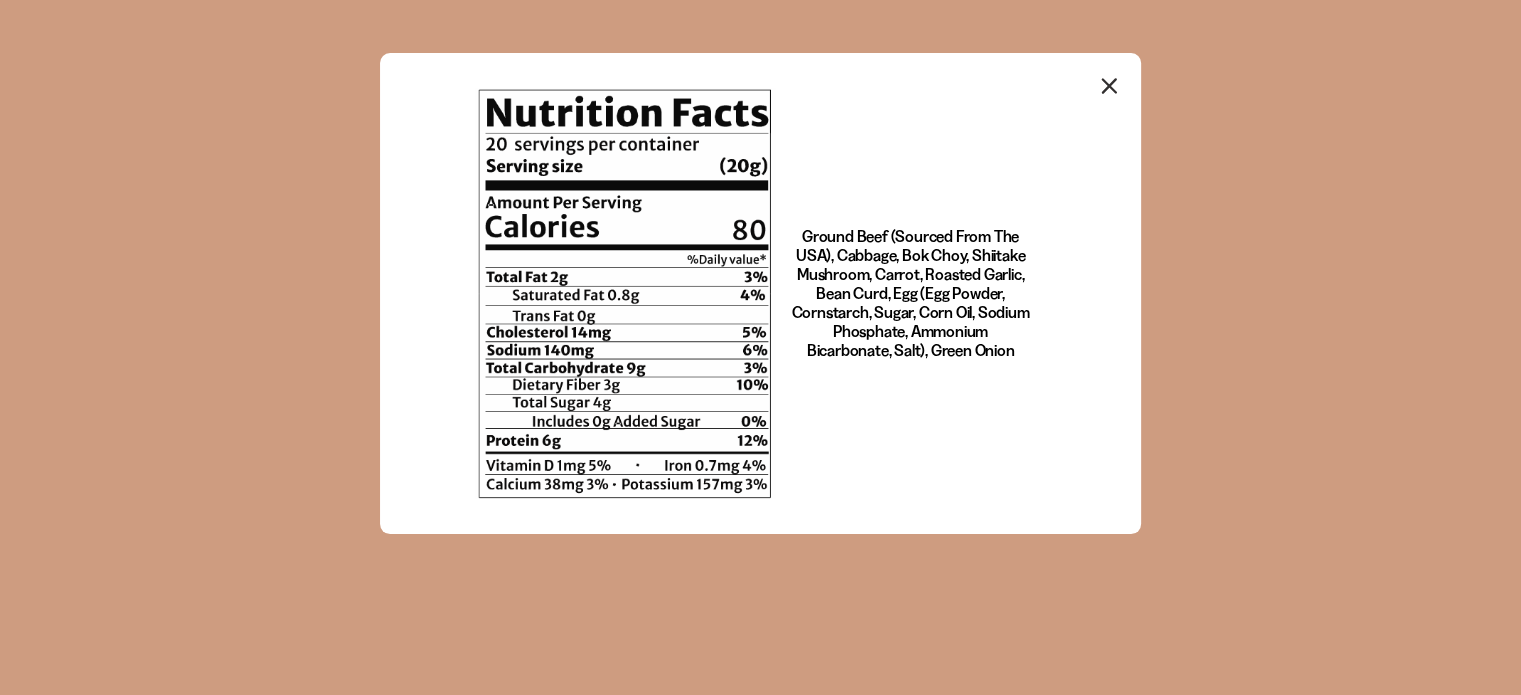 scroll, scrollTop: 0, scrollLeft: 0, axis: both 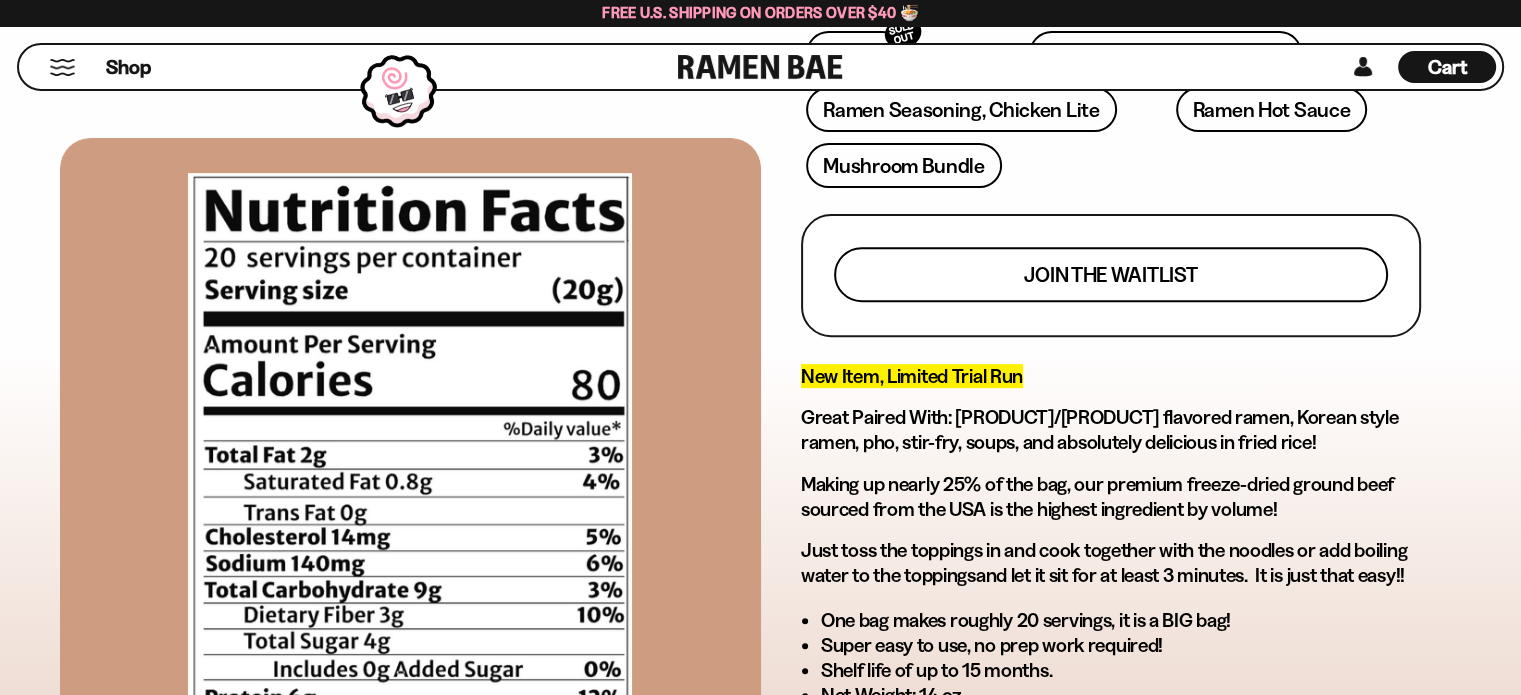 click on "Join the waitlist" at bounding box center [1110, 274] 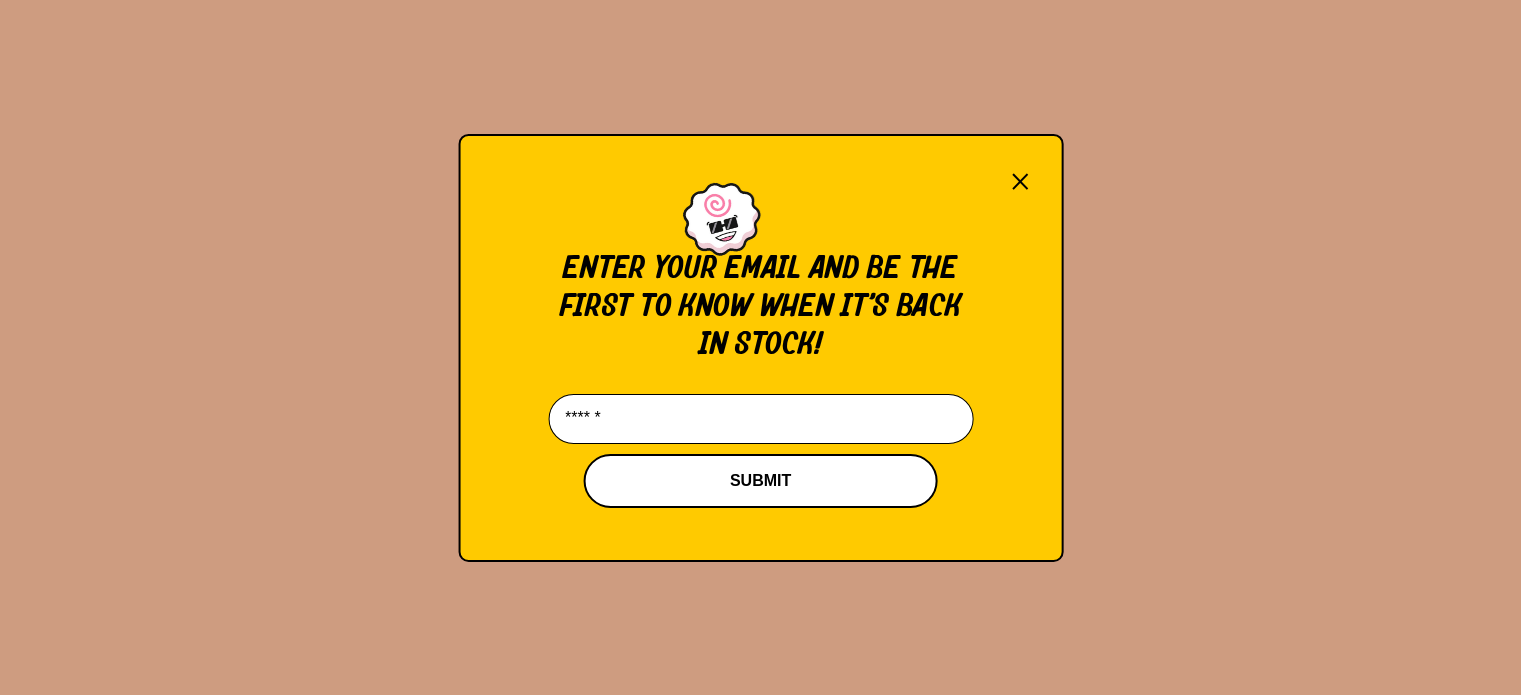click on "SUBMIT" at bounding box center (761, 481) 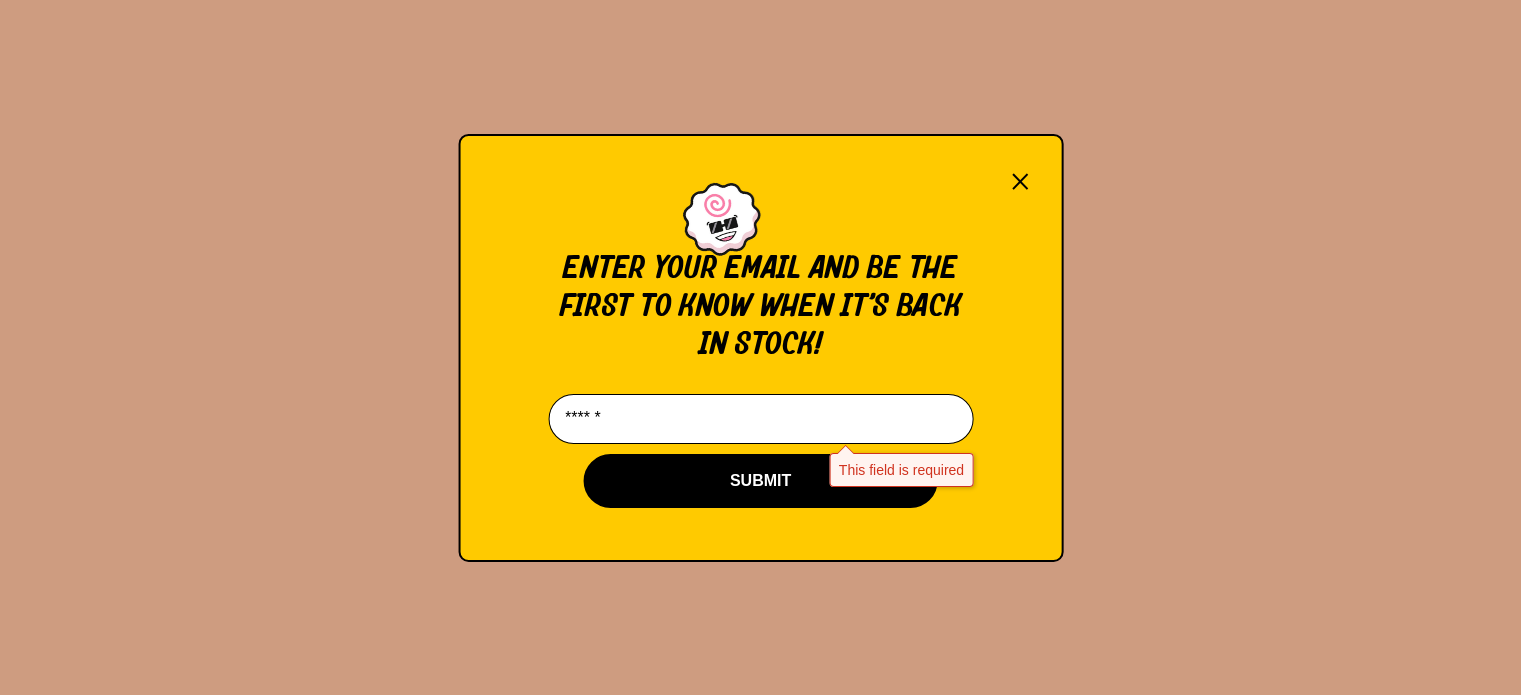click at bounding box center (760, 419) 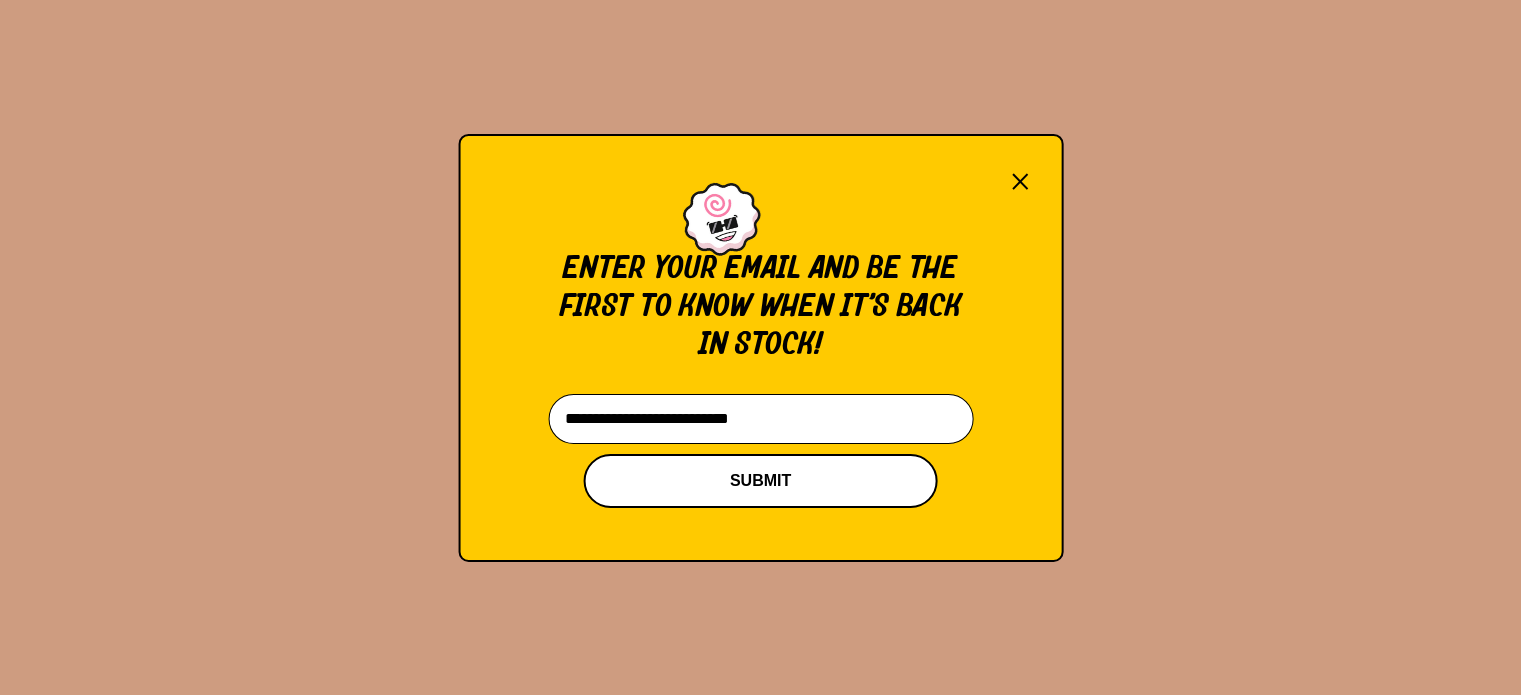 click on "SUBMIT" at bounding box center [761, 481] 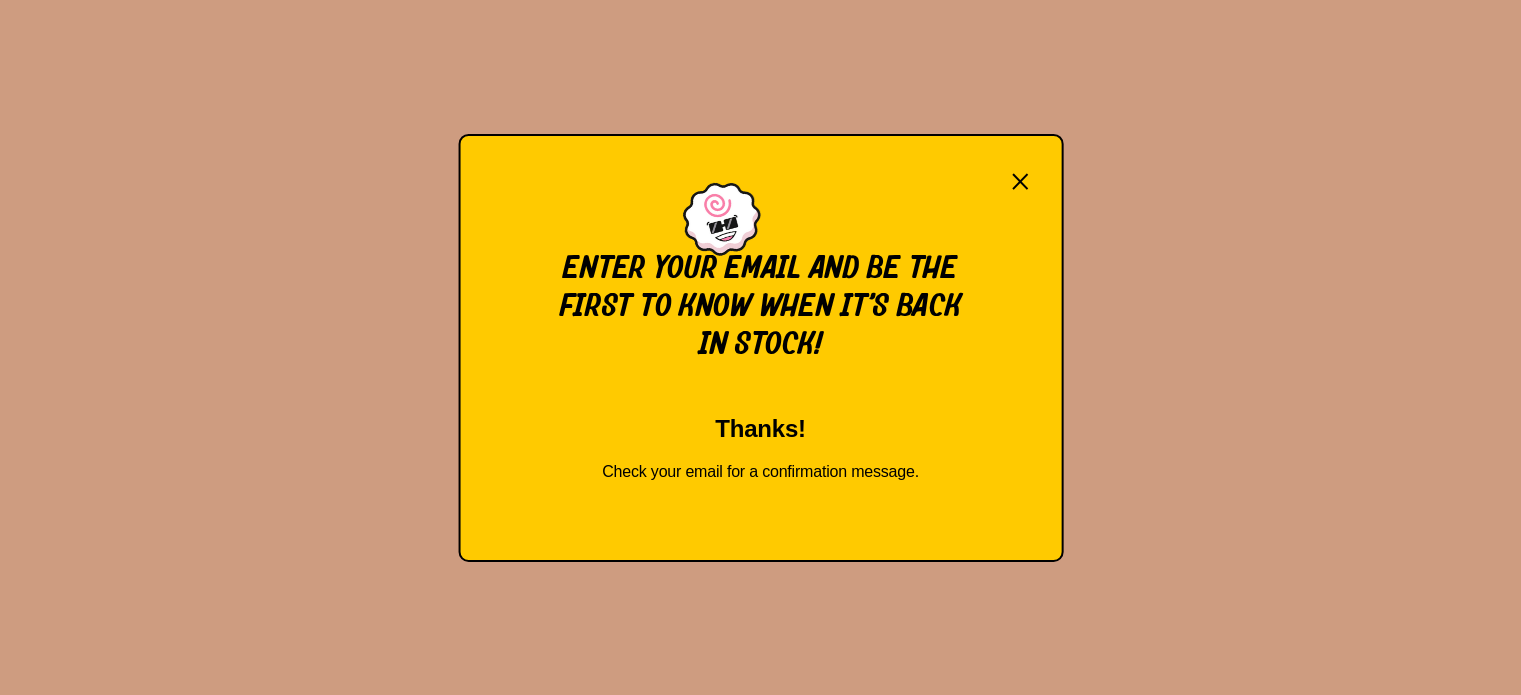 click on "×" at bounding box center [1020, 181] 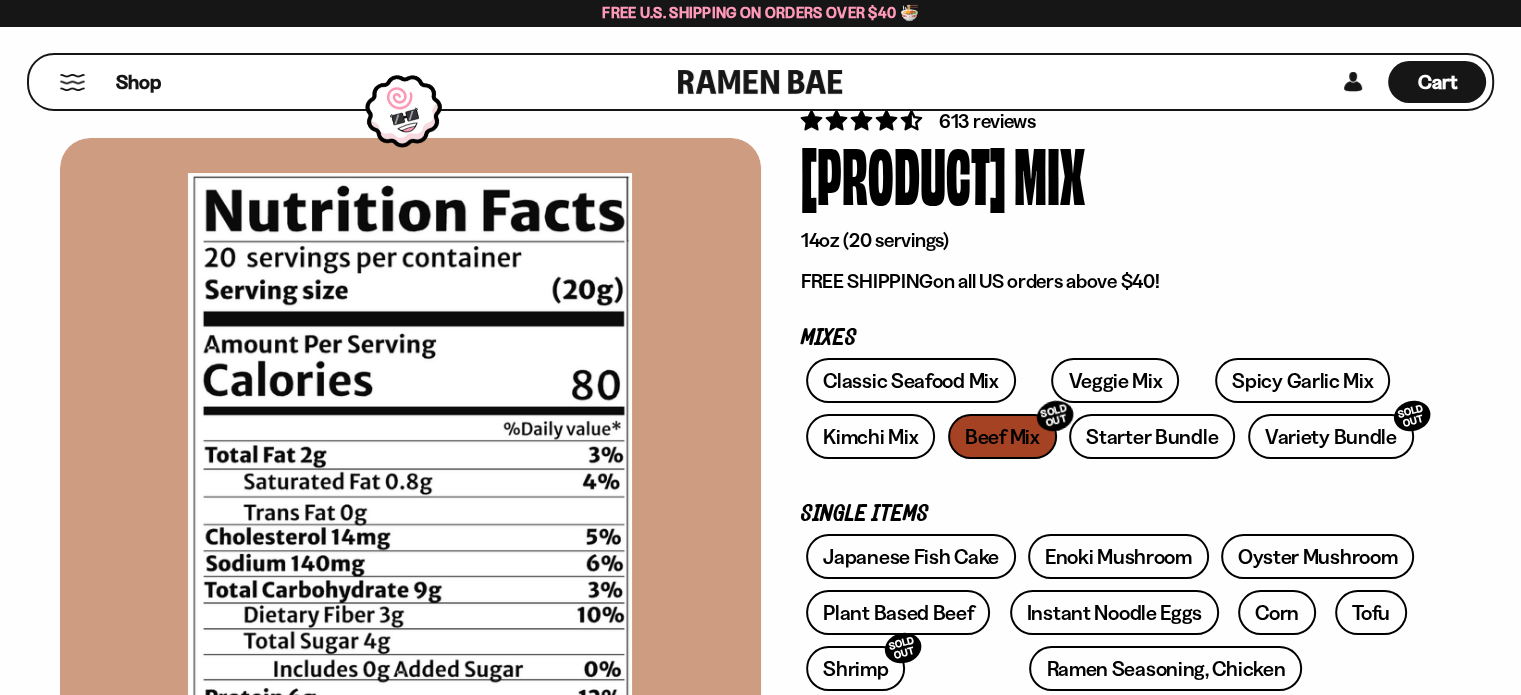 scroll, scrollTop: 83, scrollLeft: 0, axis: vertical 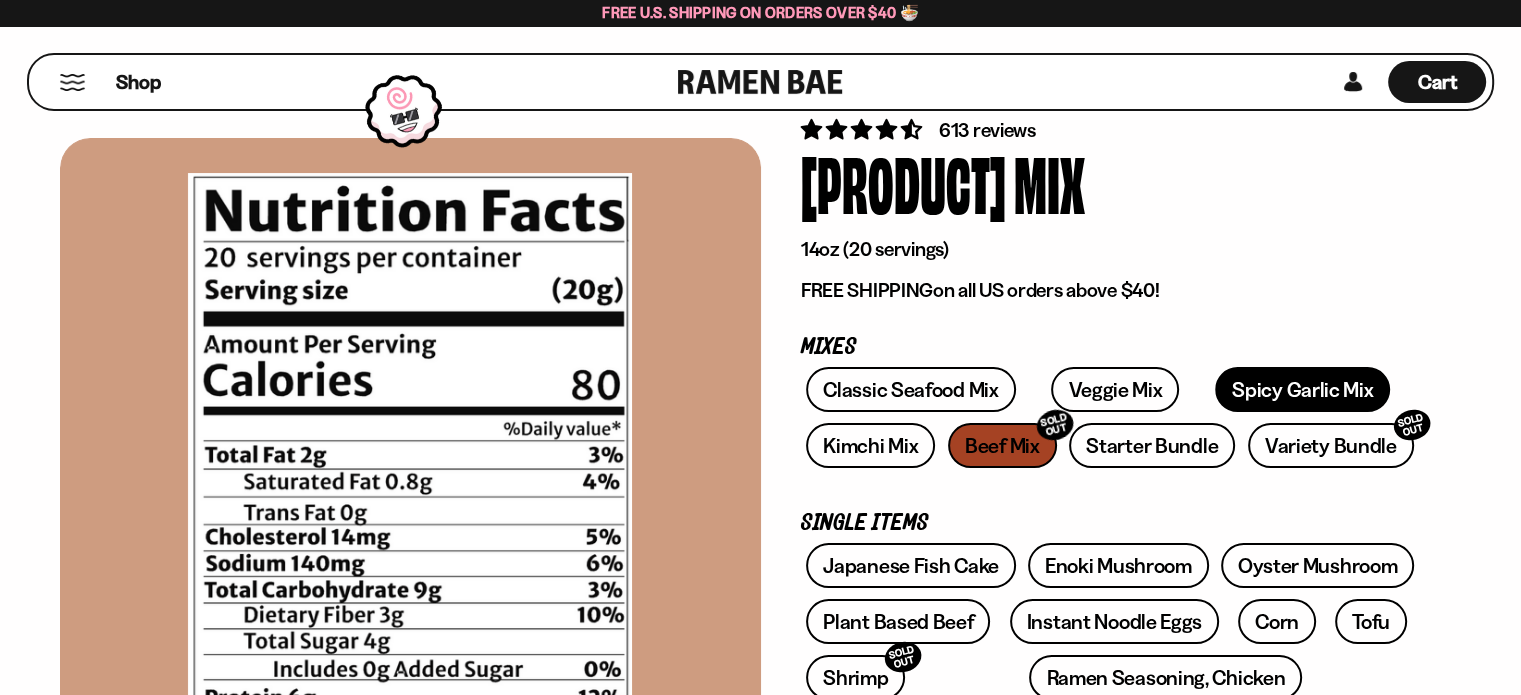 click on "Spicy Garlic Mix" at bounding box center [1302, 389] 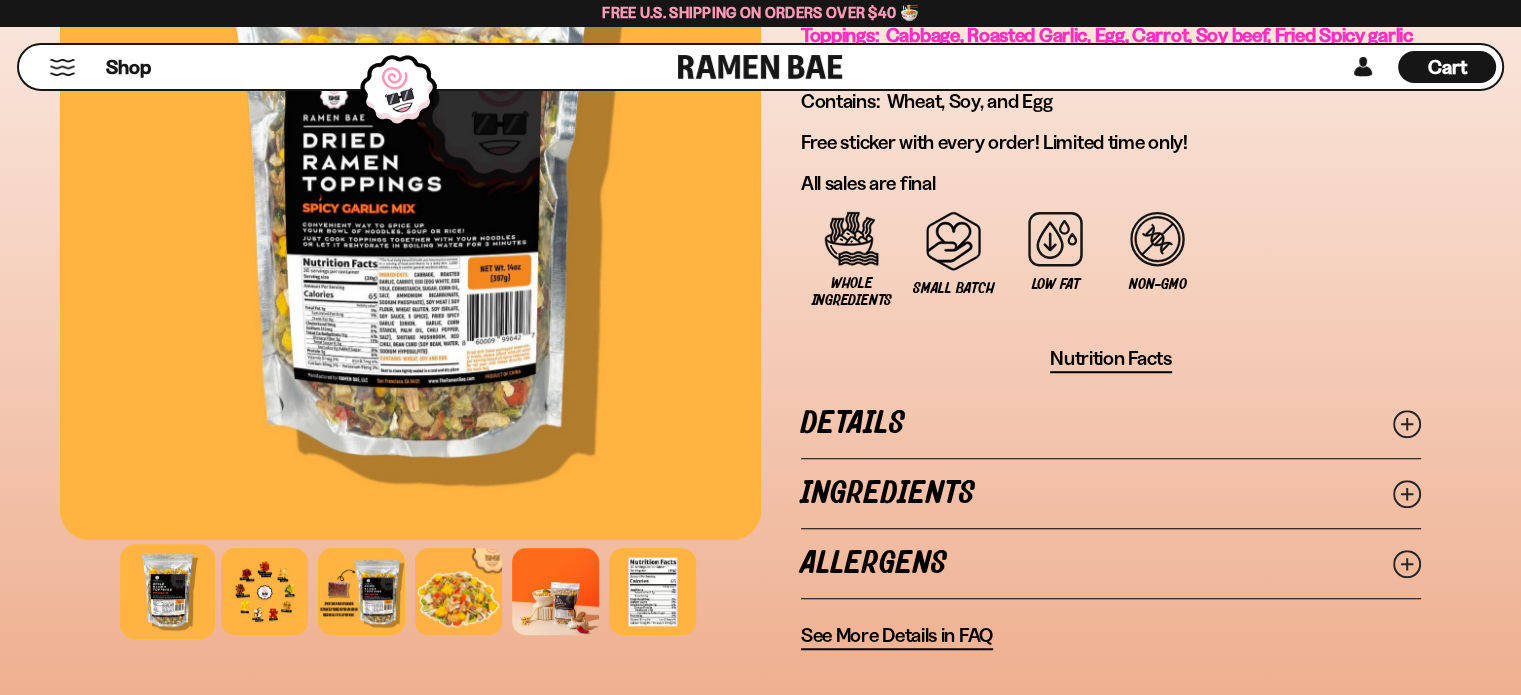 scroll, scrollTop: 1392, scrollLeft: 0, axis: vertical 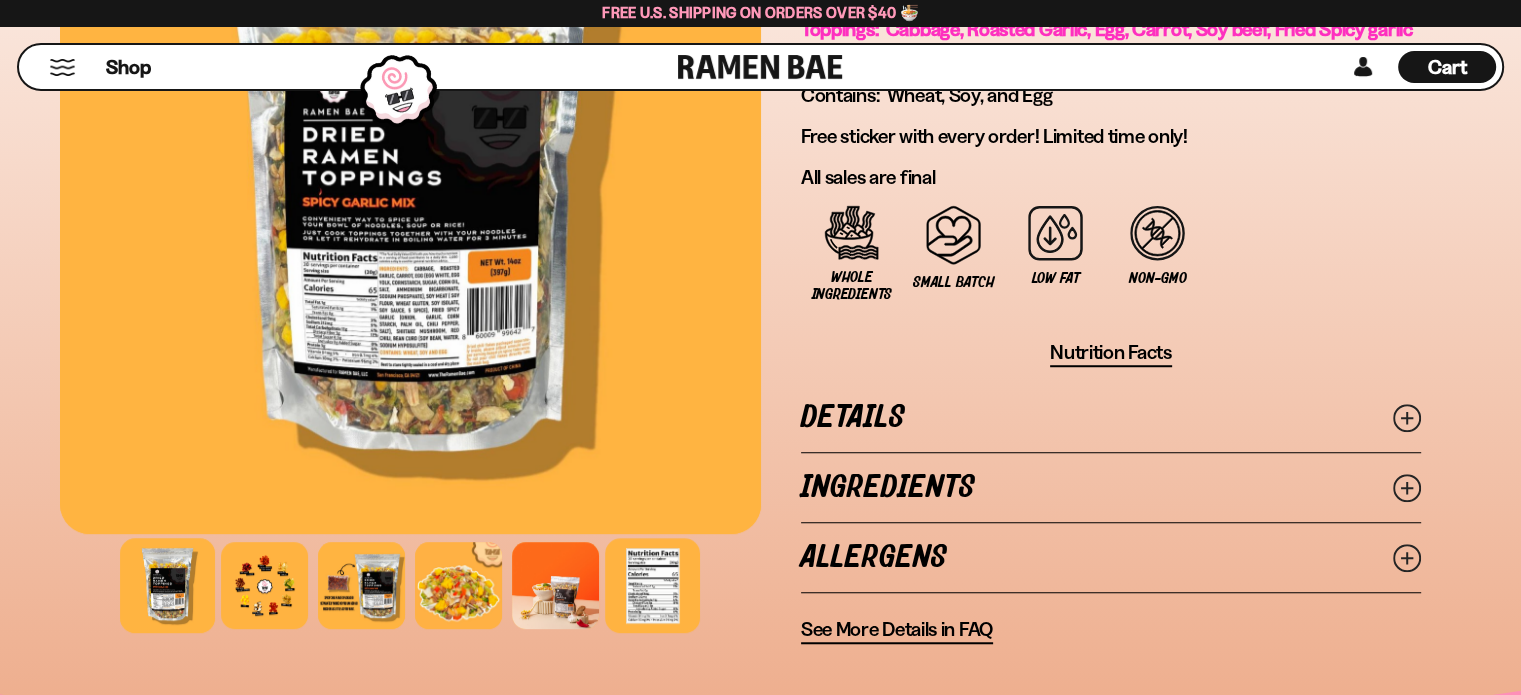 click at bounding box center (652, 586) 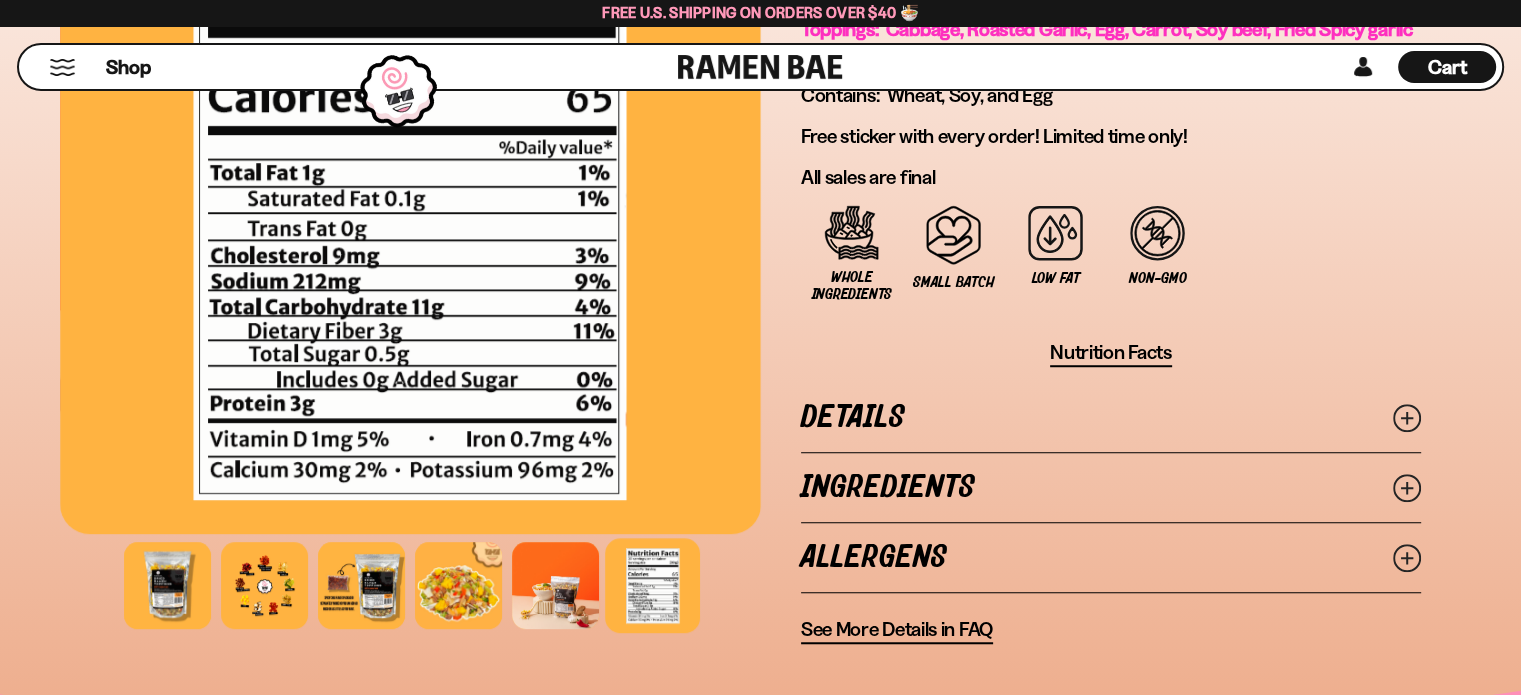 click on "Ingredients" at bounding box center (1111, 487) 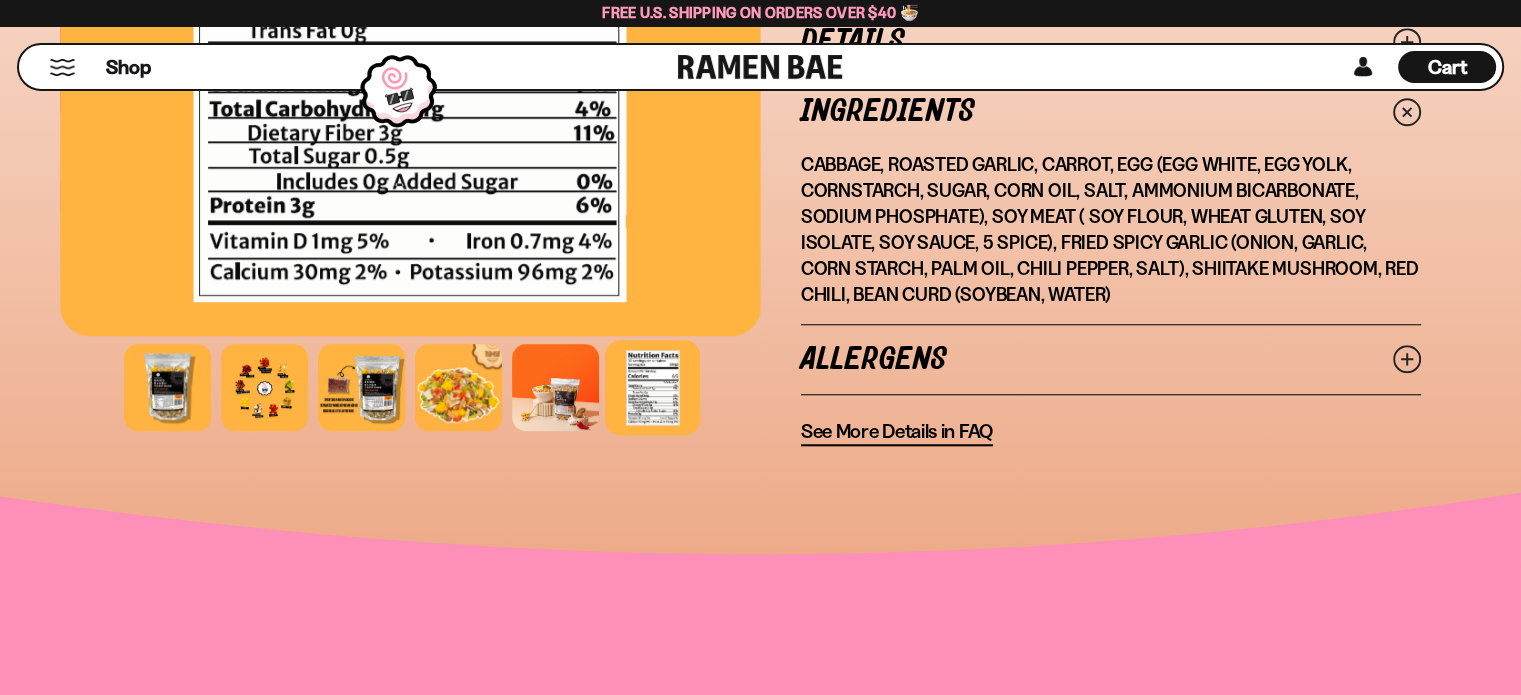 scroll, scrollTop: 1783, scrollLeft: 0, axis: vertical 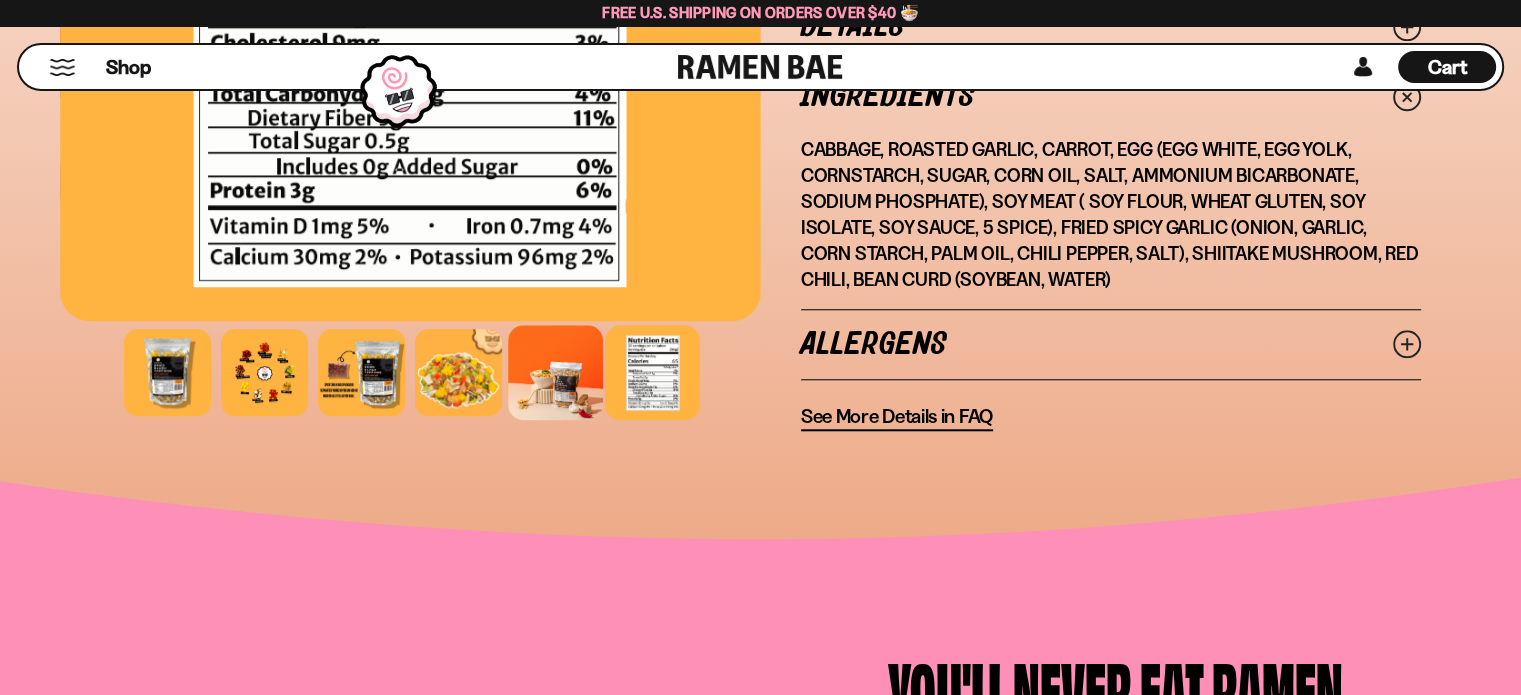 click at bounding box center [555, 372] 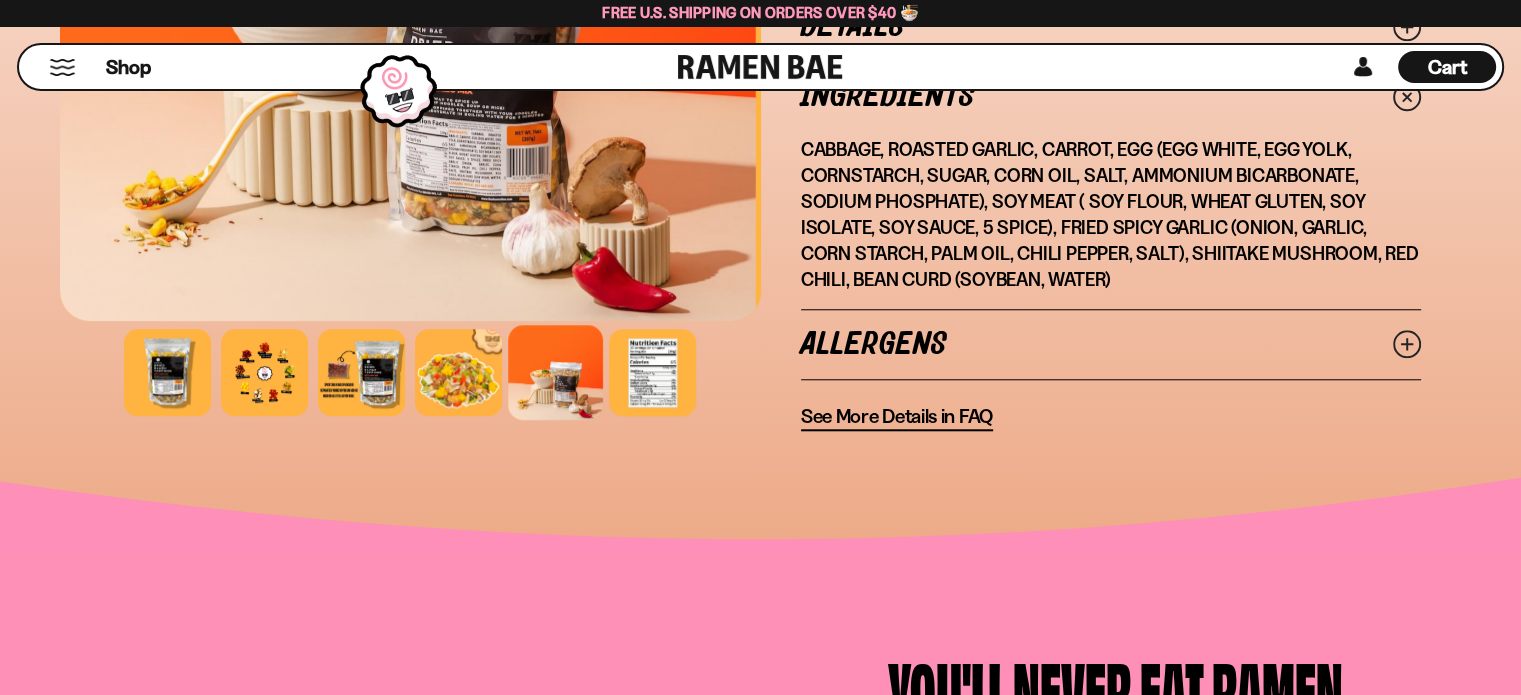 click at bounding box center [555, 372] 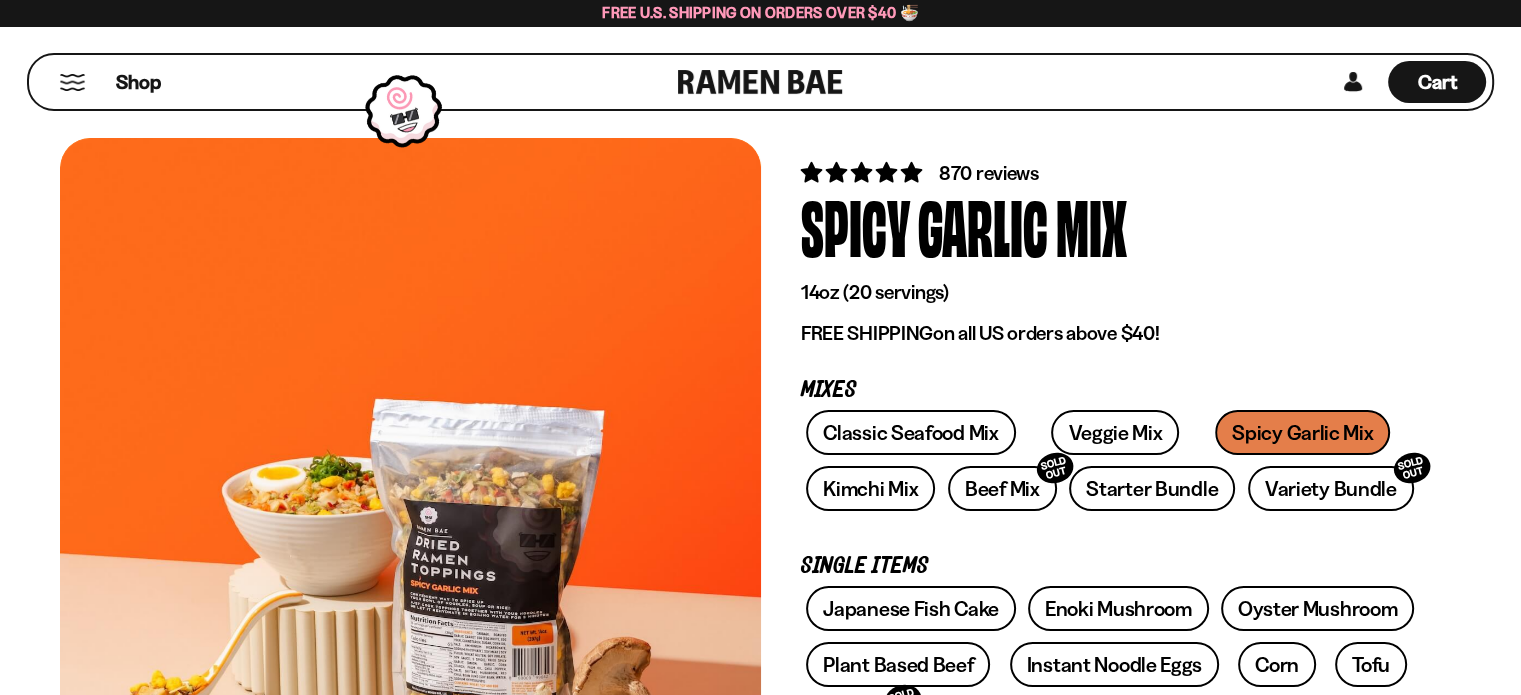 scroll, scrollTop: 38, scrollLeft: 0, axis: vertical 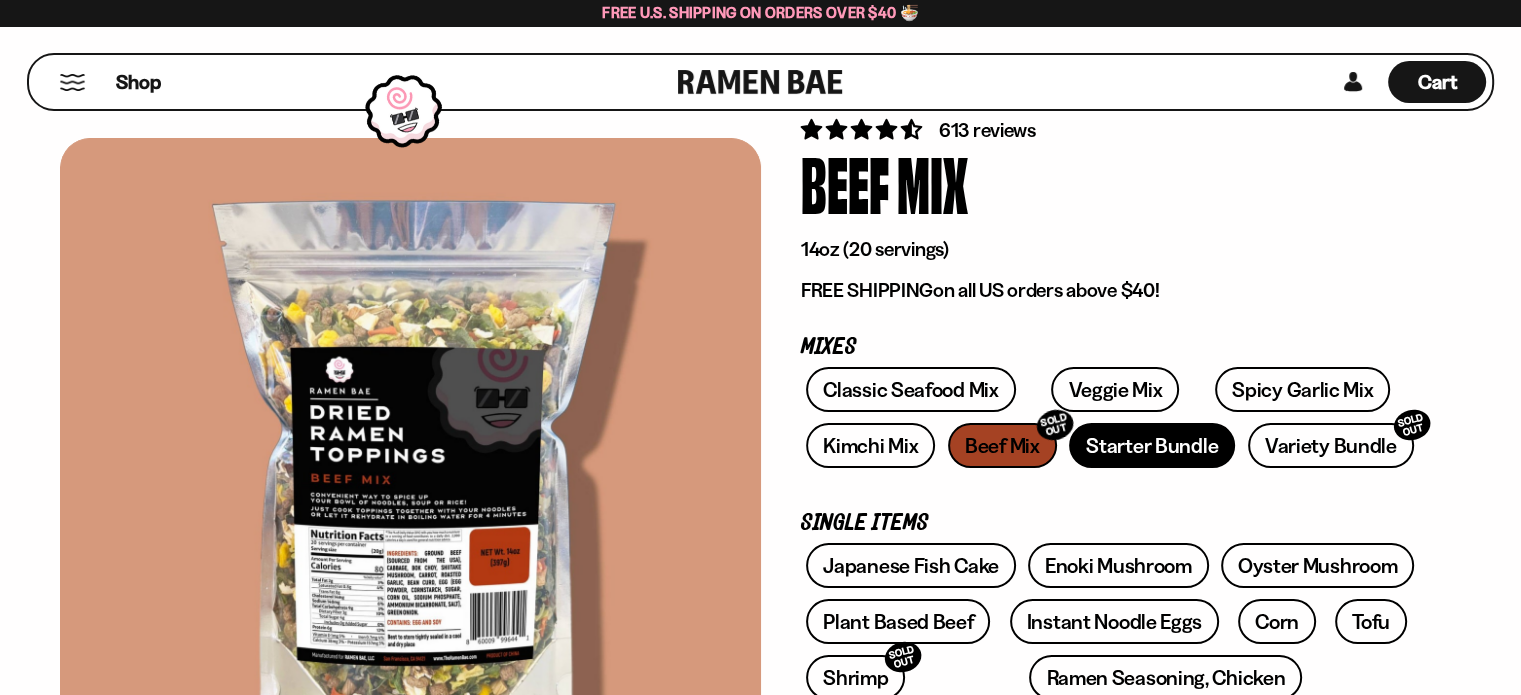 click on "Starter Bundle" at bounding box center [1152, 445] 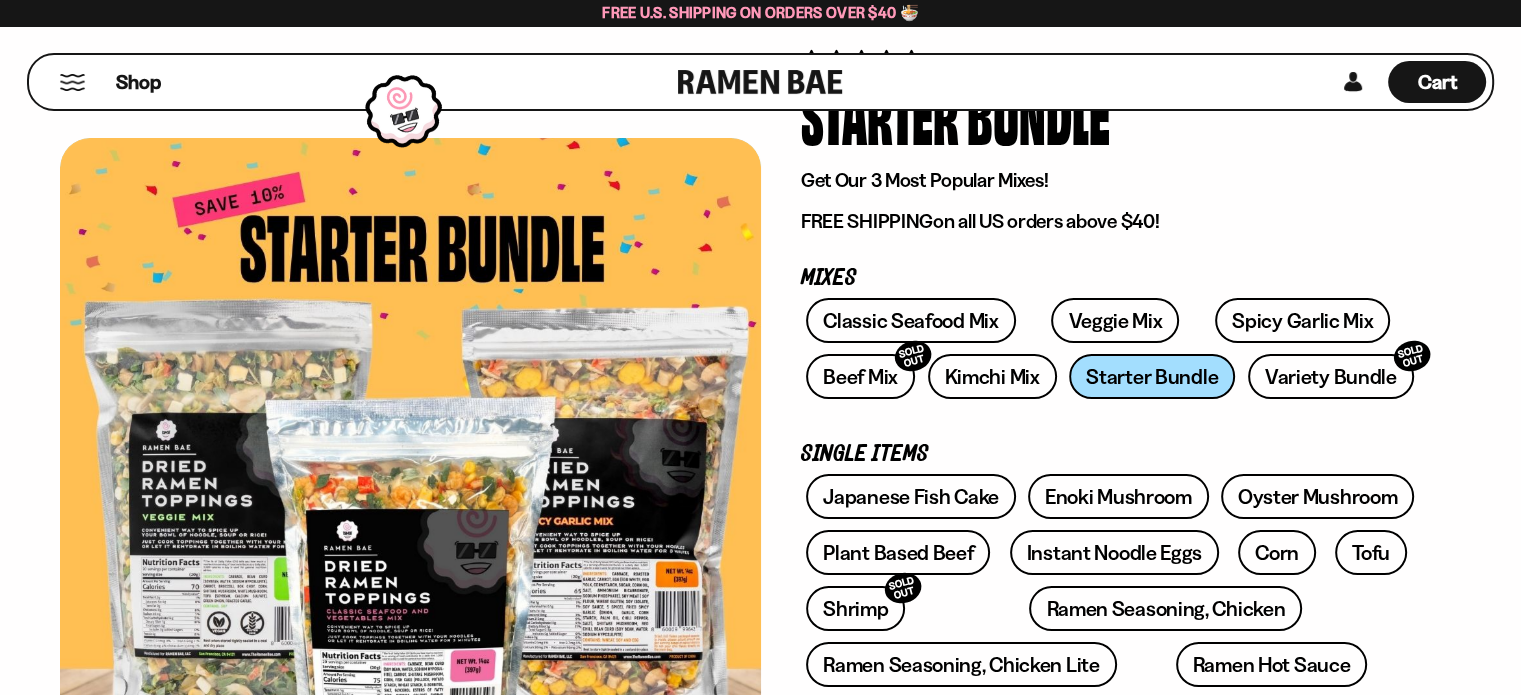 scroll, scrollTop: 142, scrollLeft: 0, axis: vertical 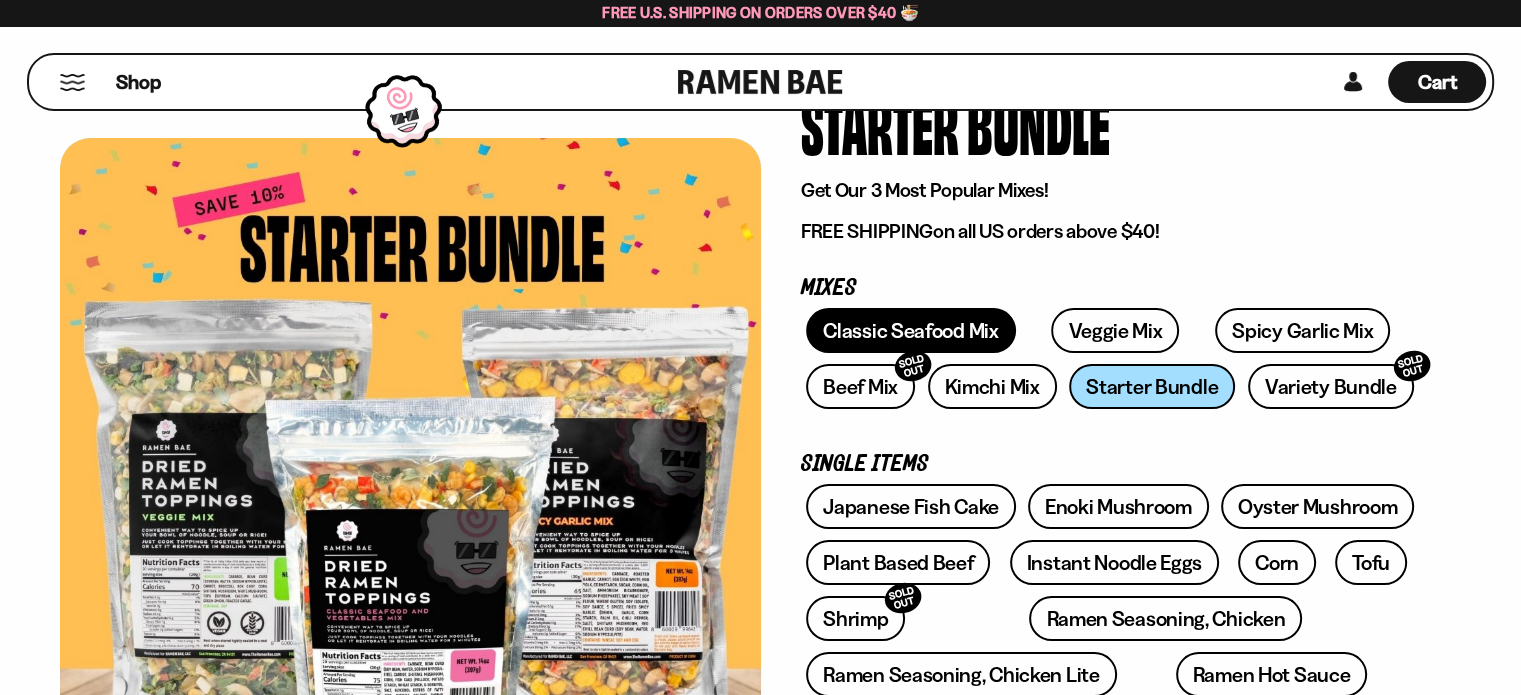 click on "Classic Seafood Mix" at bounding box center (910, 330) 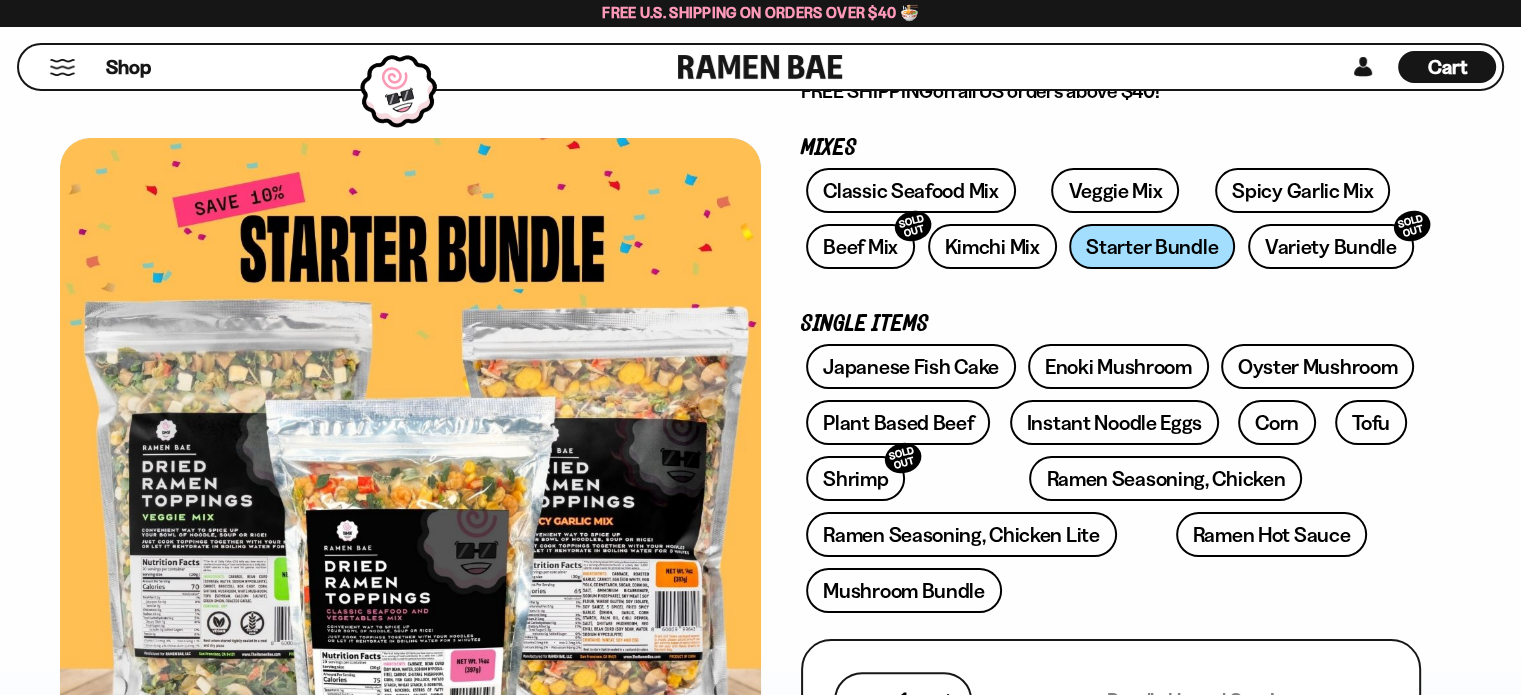 scroll, scrollTop: 287, scrollLeft: 0, axis: vertical 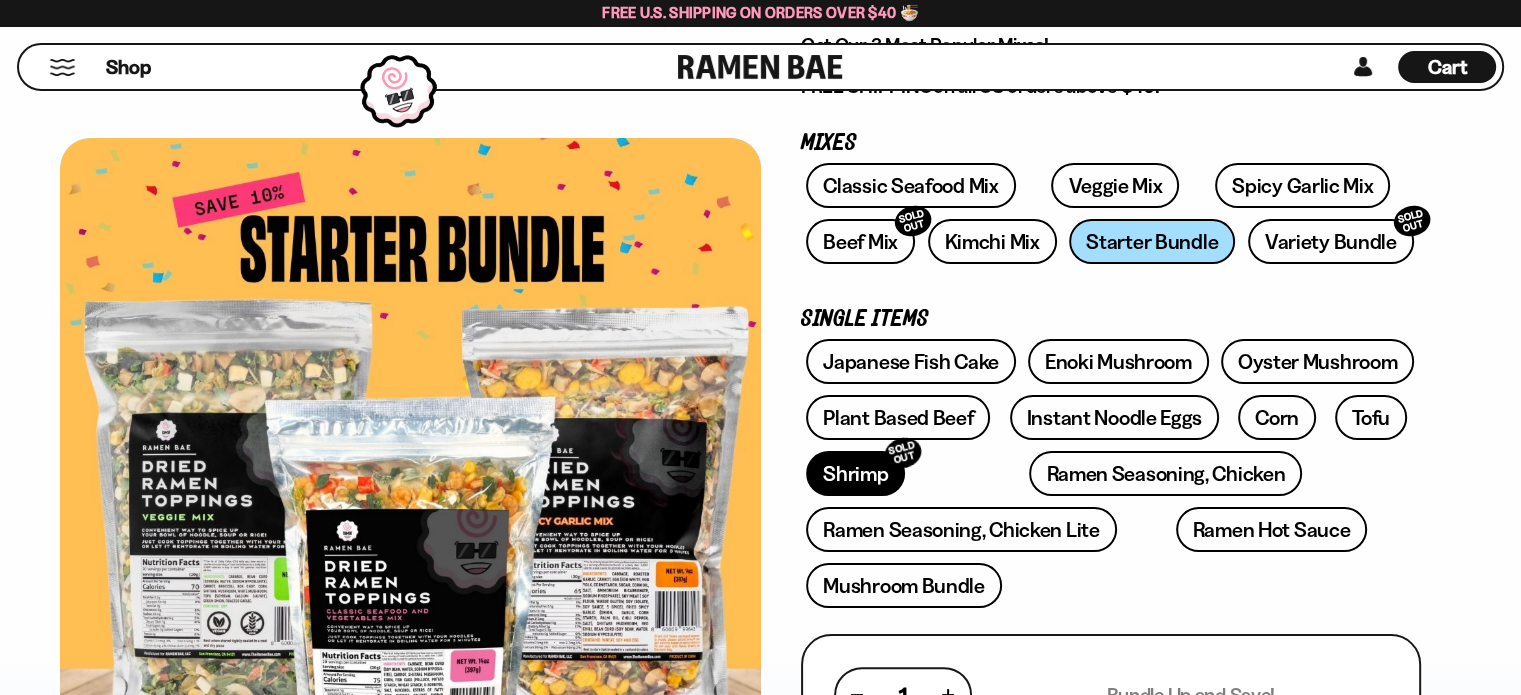click on "Shrimp
SOLD OUT" at bounding box center [855, 473] 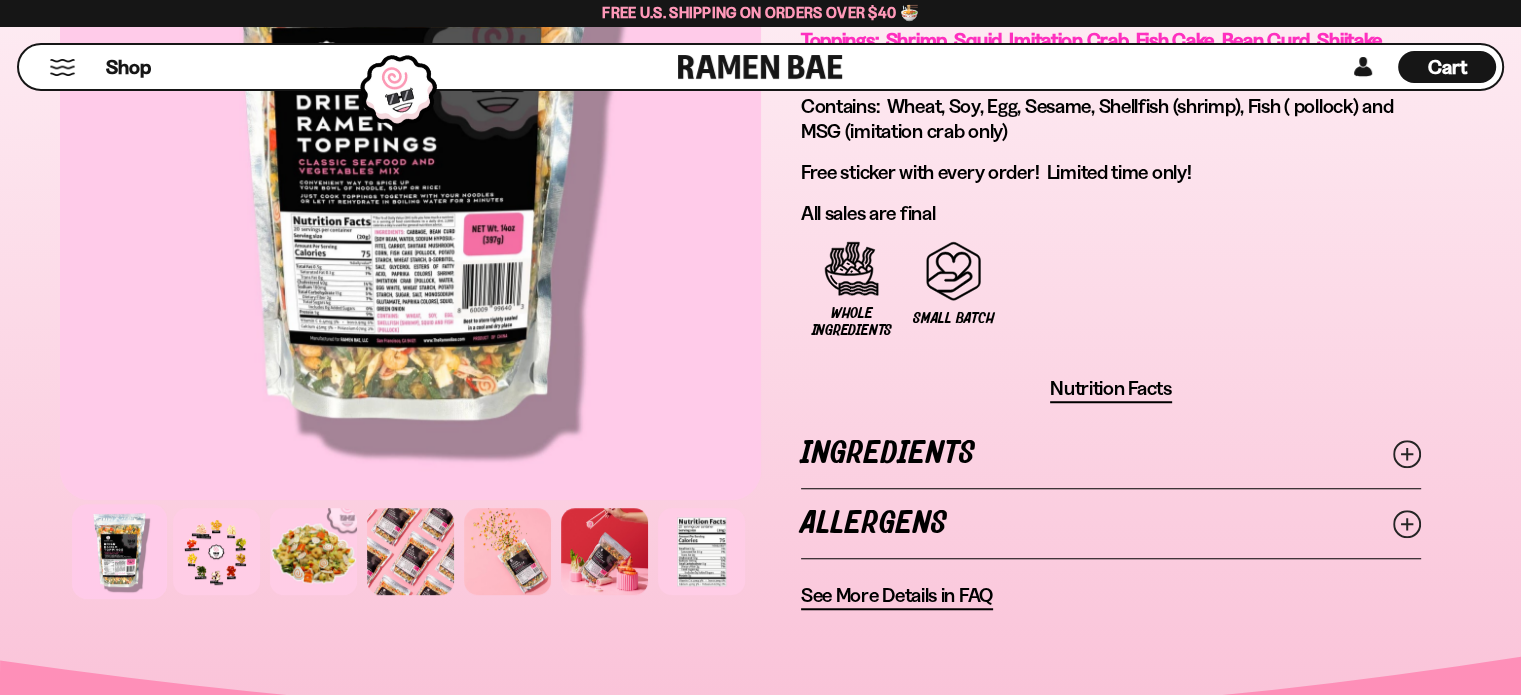 scroll, scrollTop: 1460, scrollLeft: 0, axis: vertical 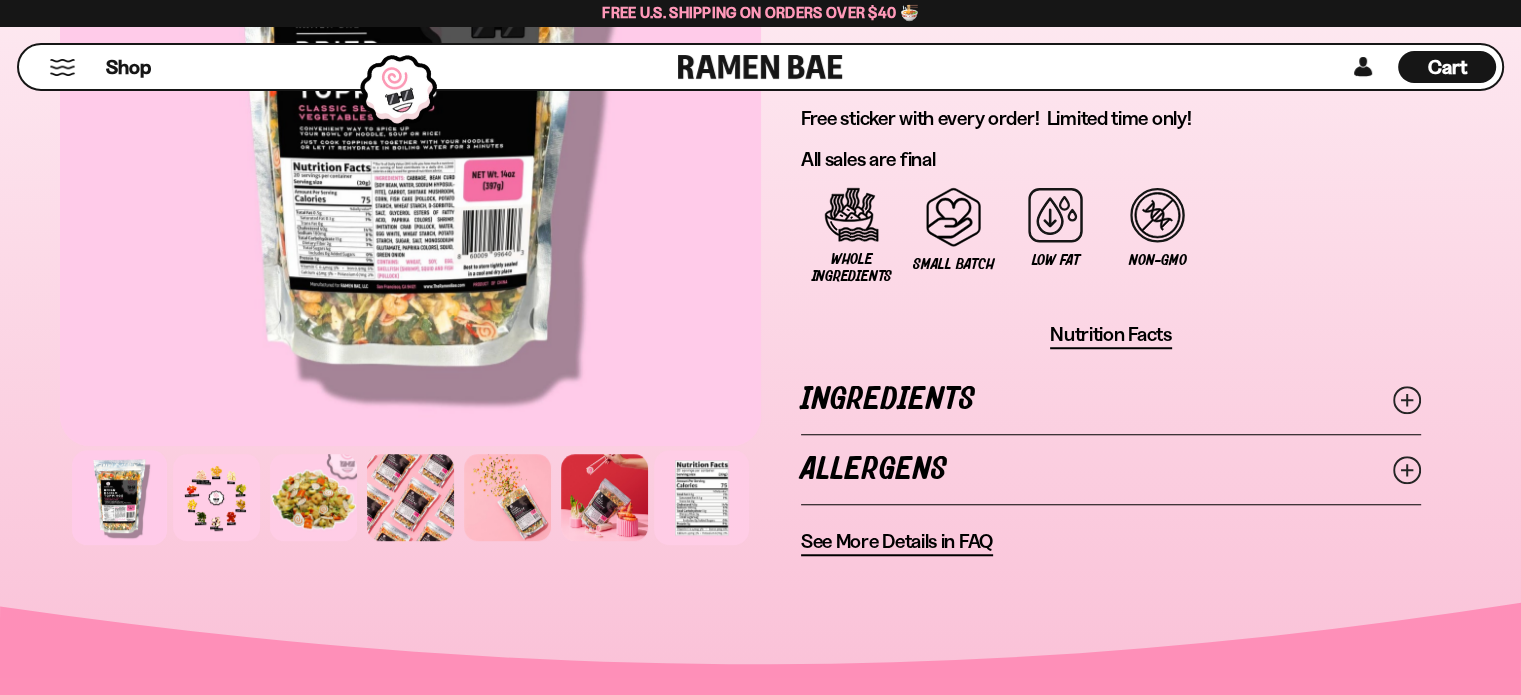 click at bounding box center (701, 498) 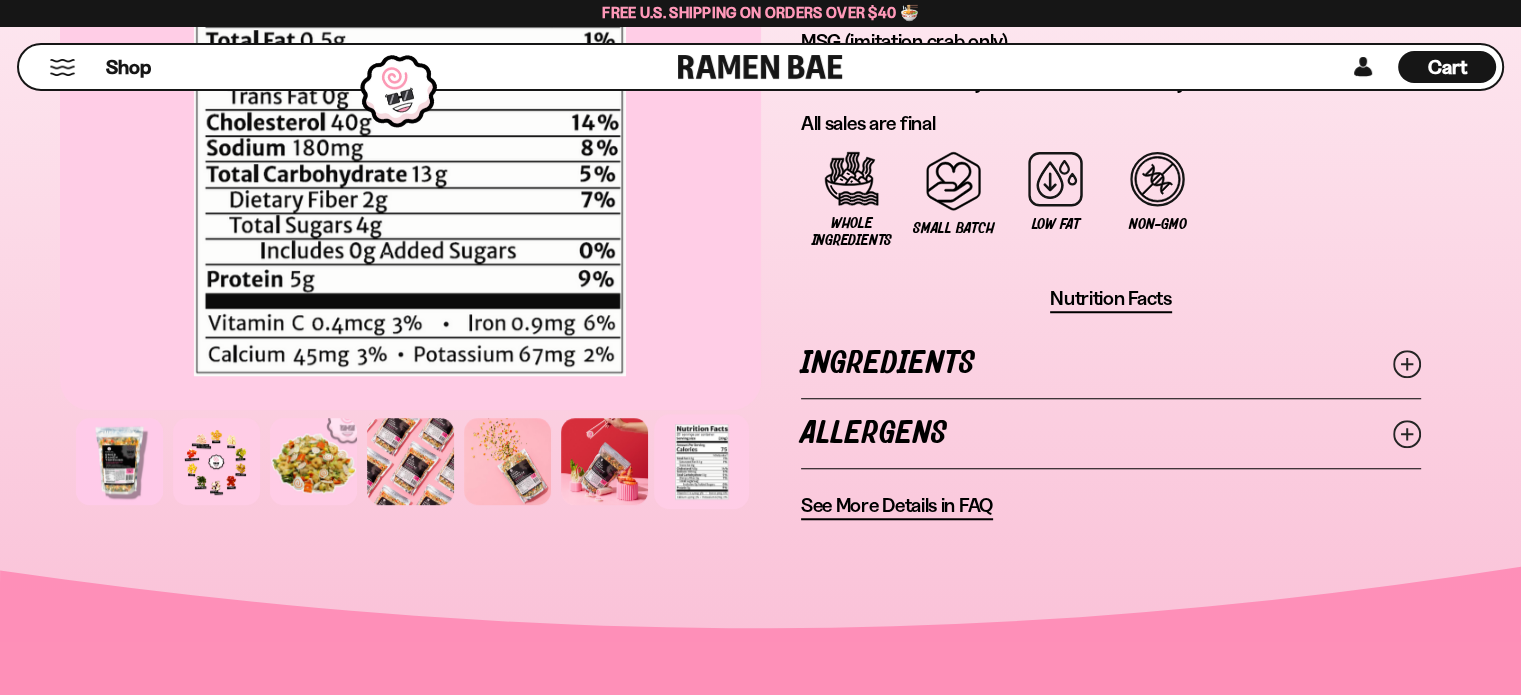 scroll, scrollTop: 1512, scrollLeft: 0, axis: vertical 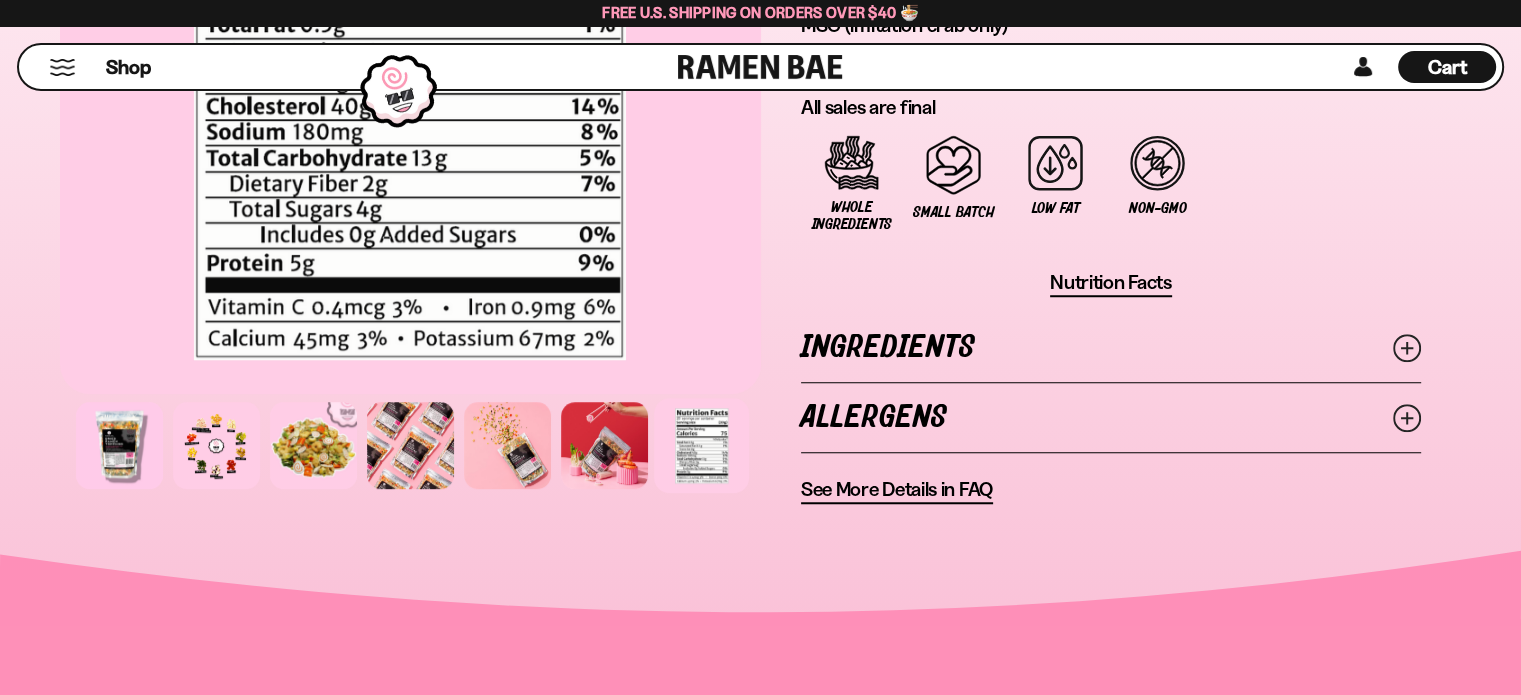 click on "Ingredients" at bounding box center [1111, 347] 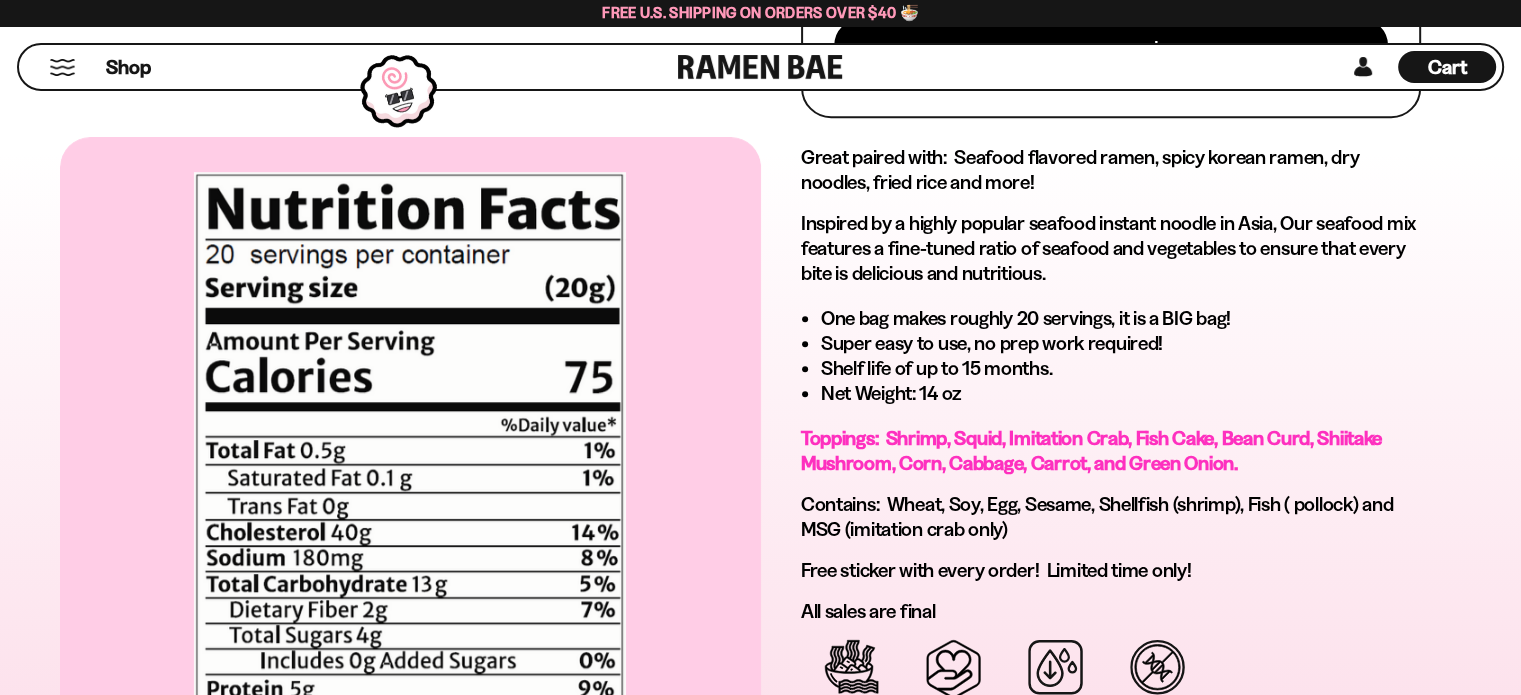 scroll, scrollTop: 1000, scrollLeft: 0, axis: vertical 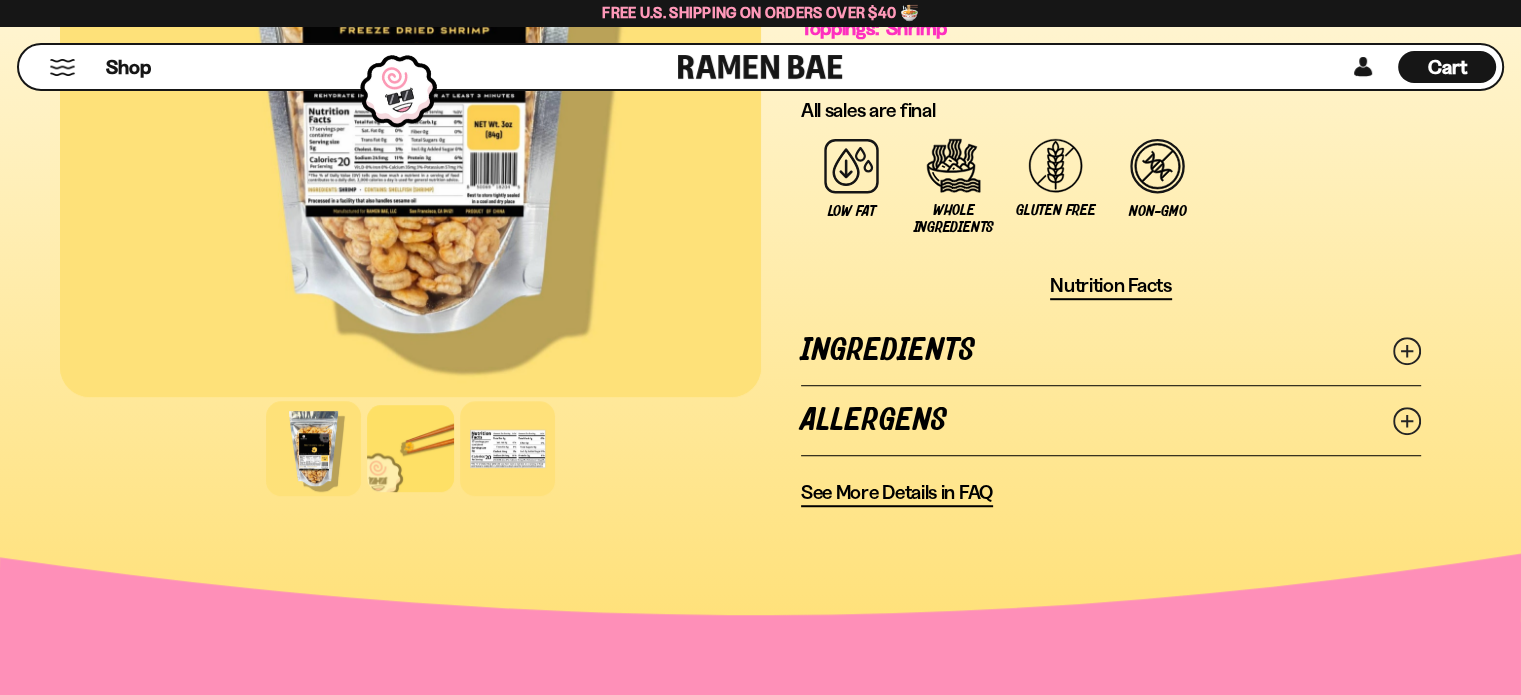click at bounding box center (507, 448) 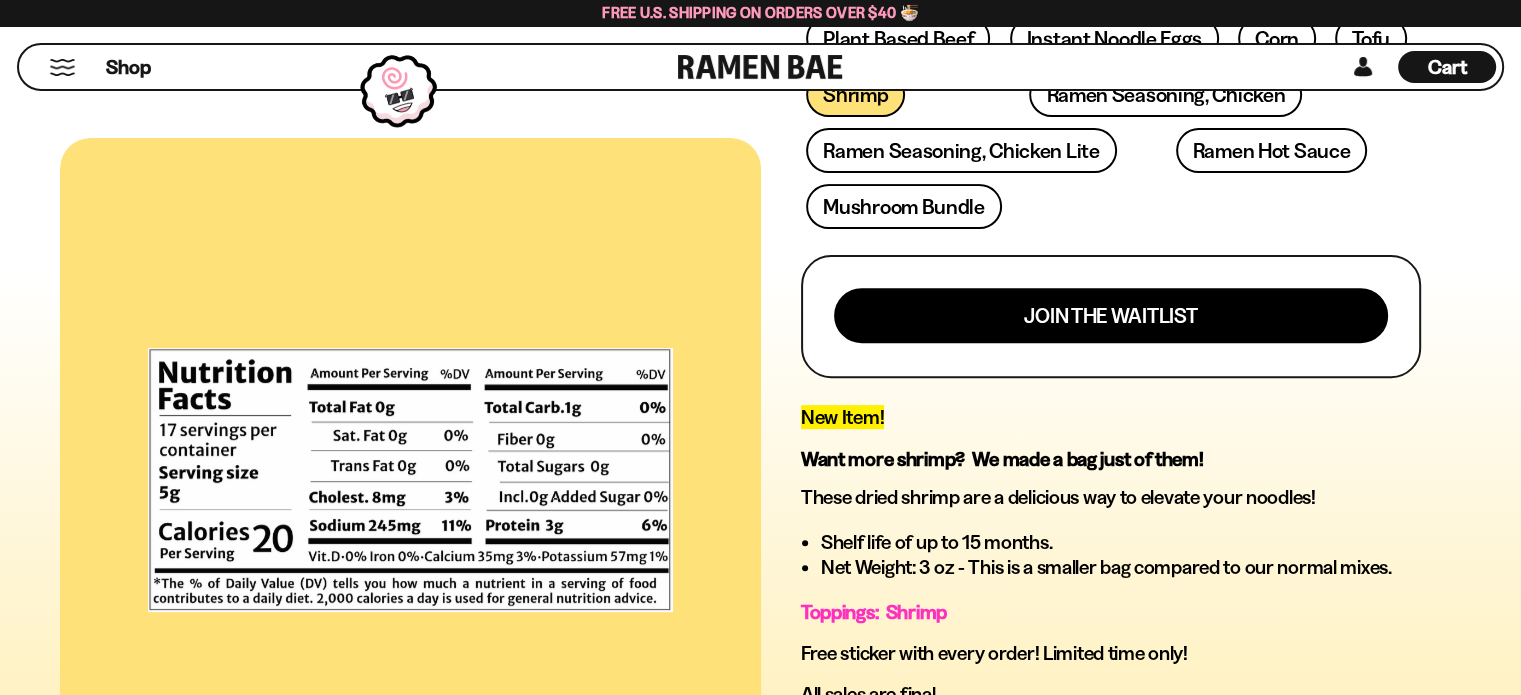 scroll, scrollTop: 667, scrollLeft: 0, axis: vertical 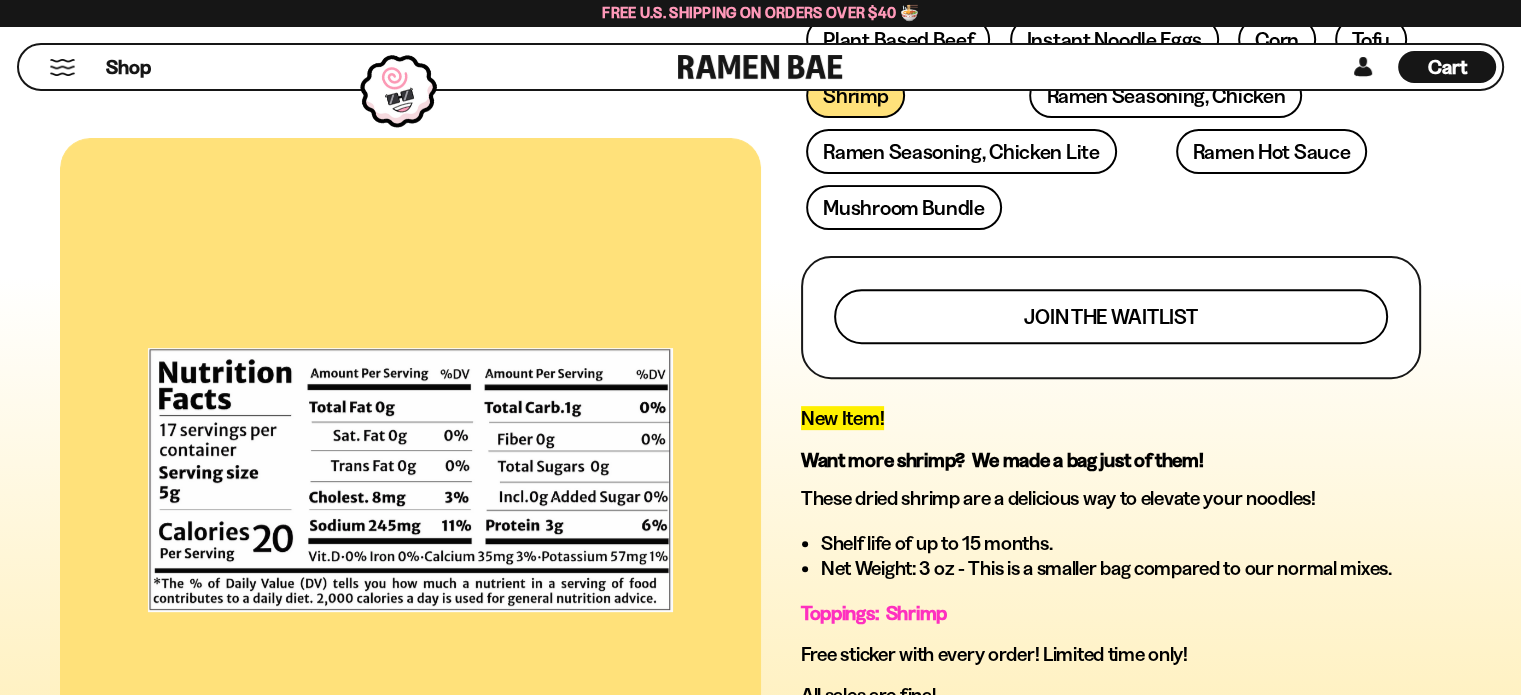 click on "Join the waitlist" at bounding box center (1110, 316) 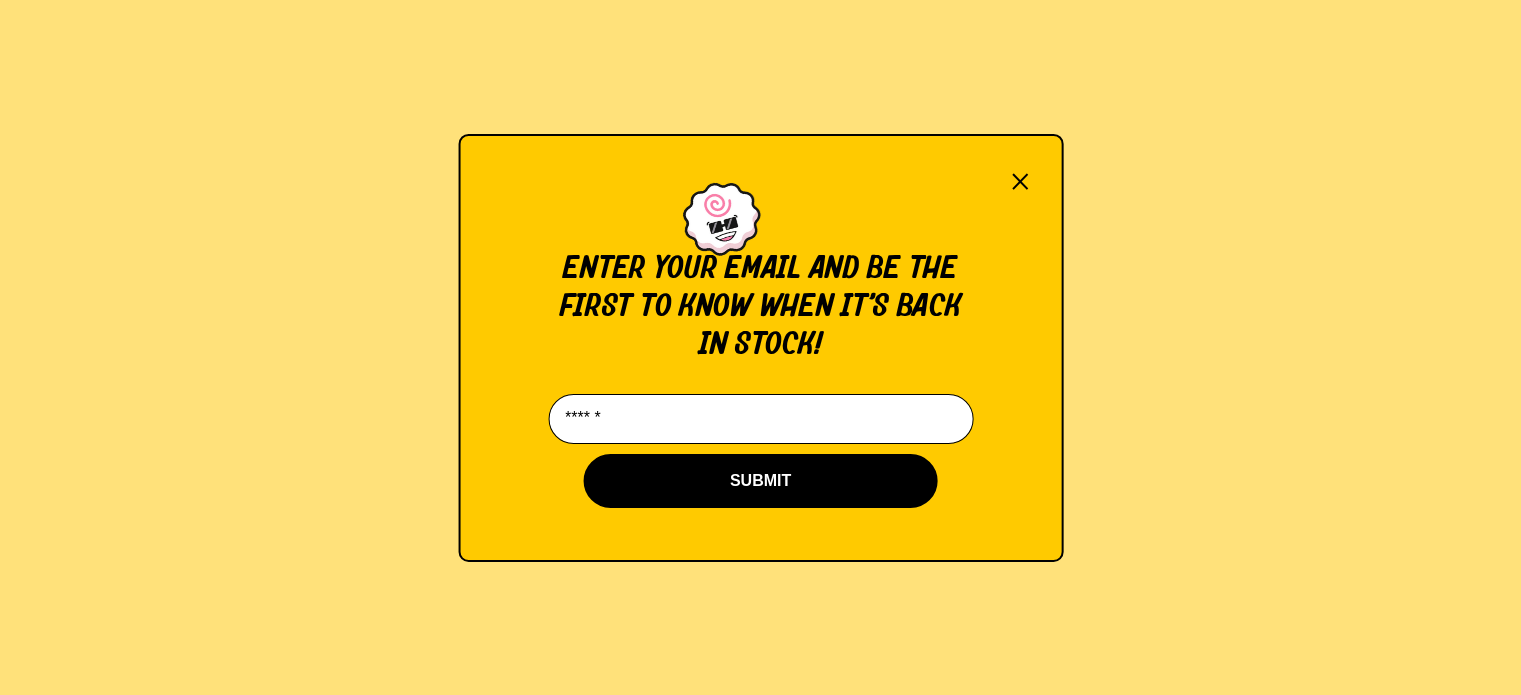 scroll, scrollTop: 0, scrollLeft: 0, axis: both 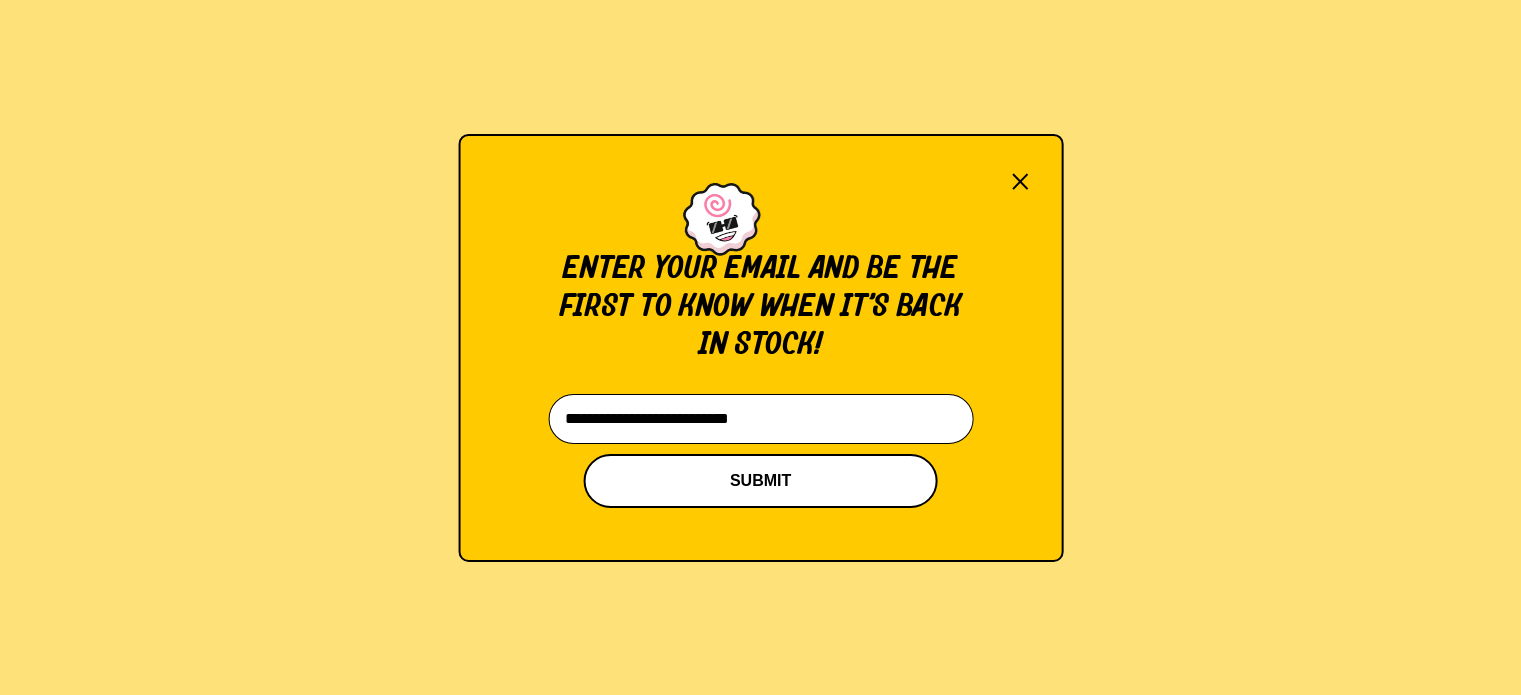 click on "SUBMIT" at bounding box center [761, 481] 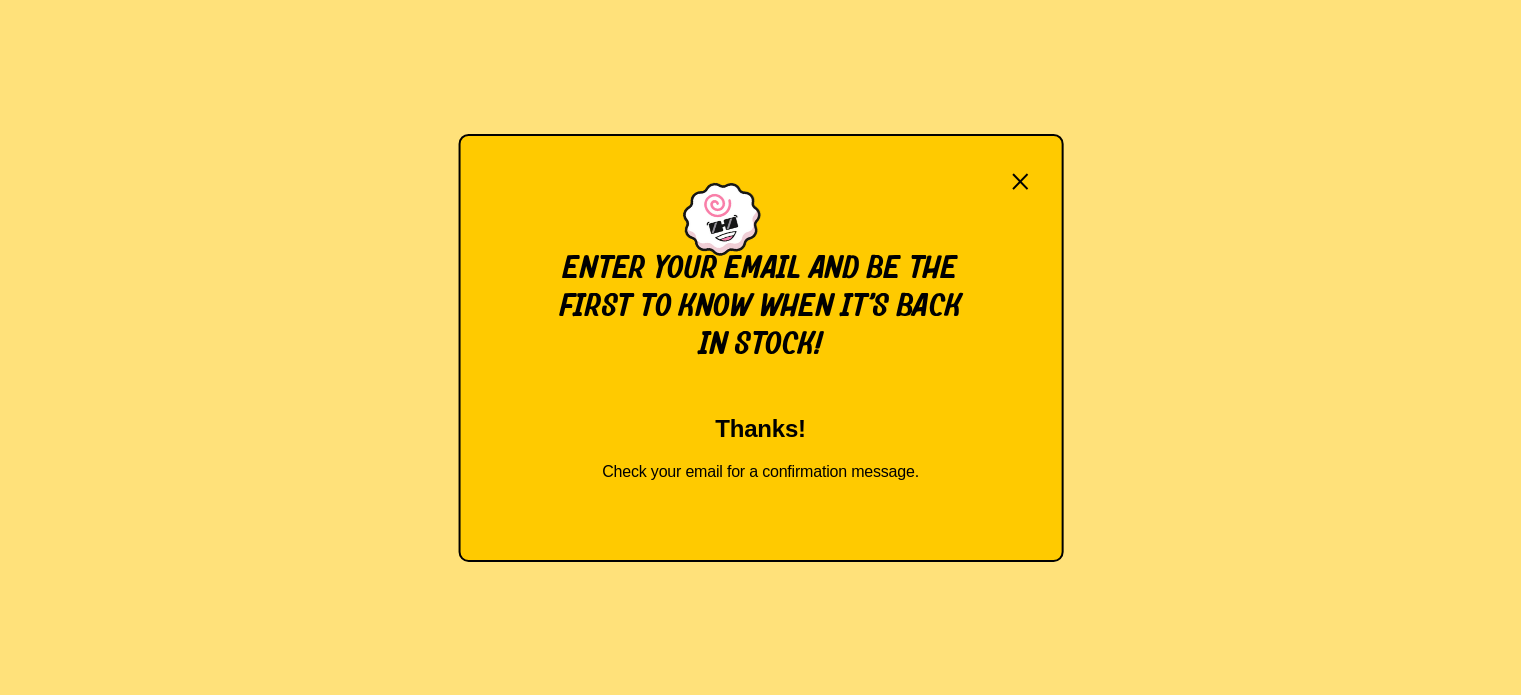 click on "×" at bounding box center (1020, 181) 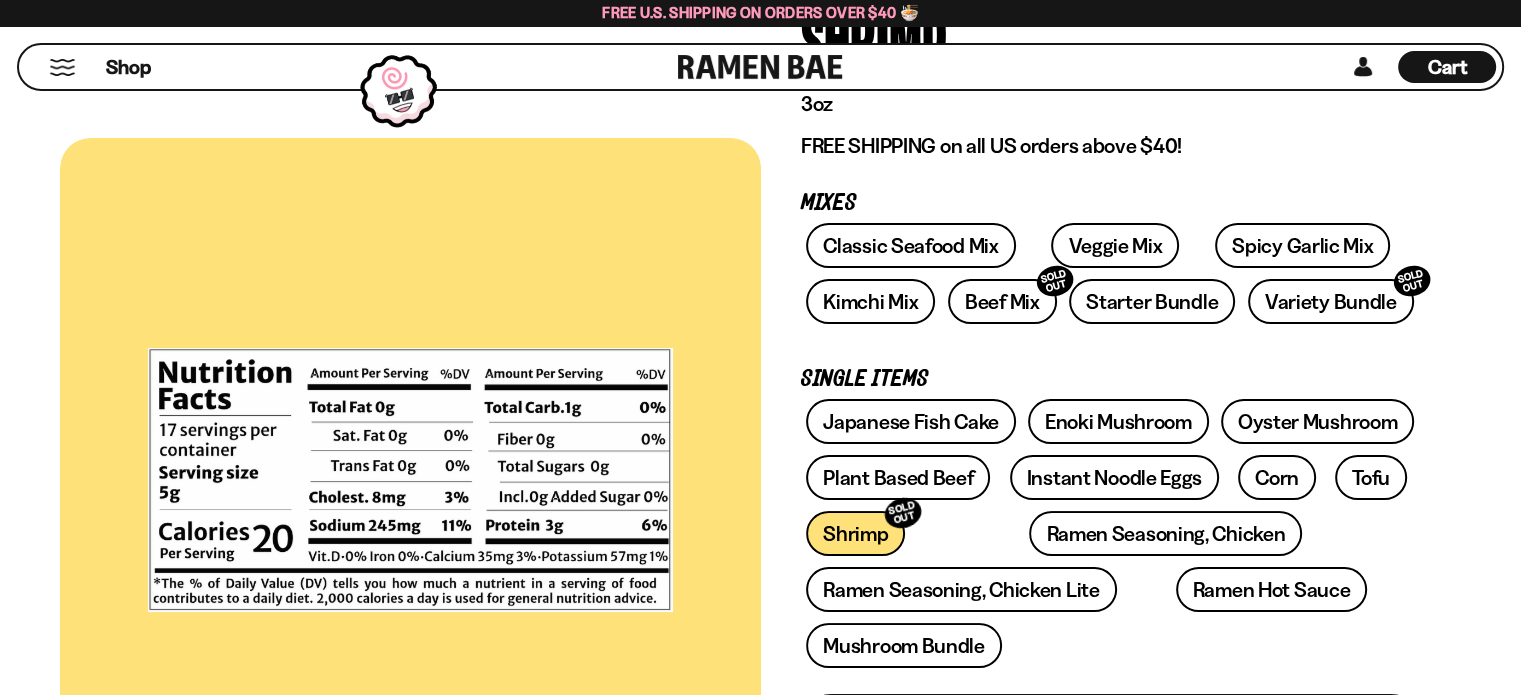 scroll, scrollTop: 227, scrollLeft: 0, axis: vertical 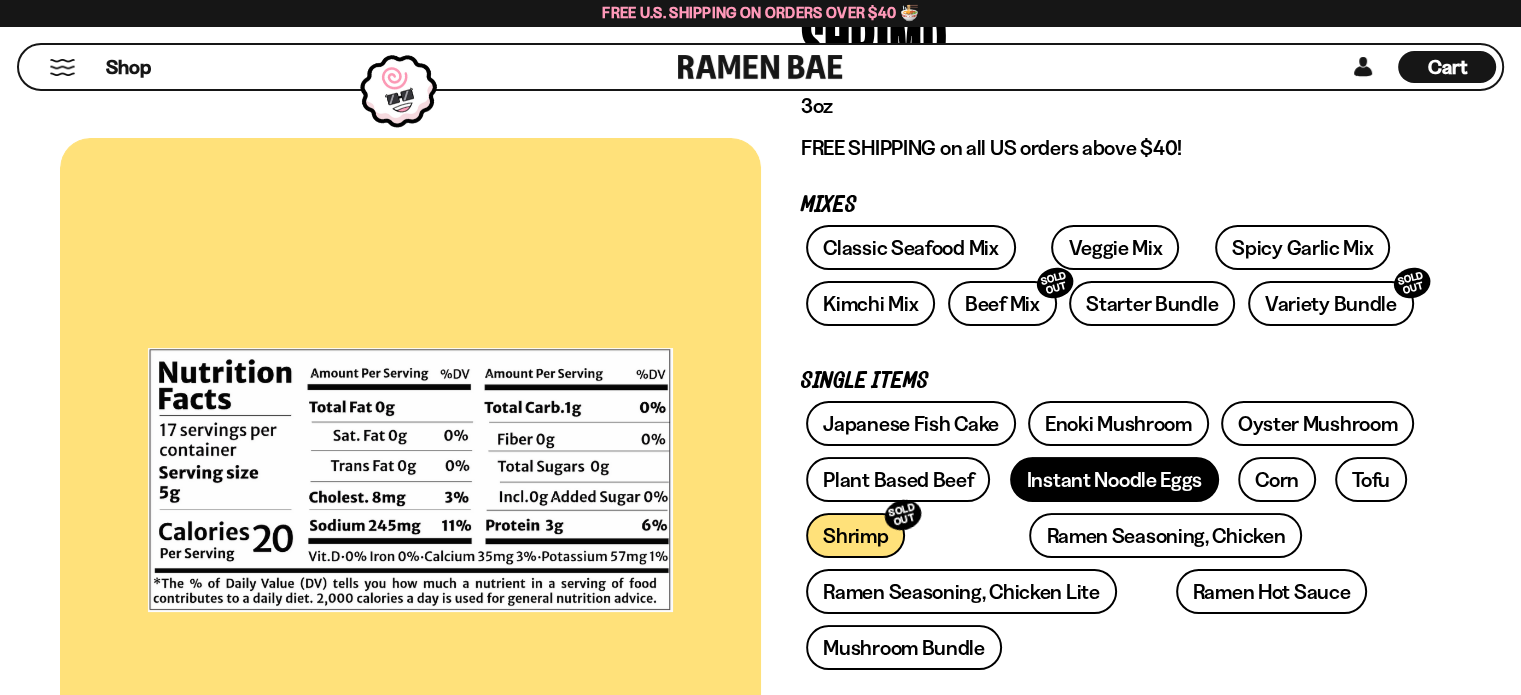 click on "Instant Noodle Eggs" at bounding box center (1114, 479) 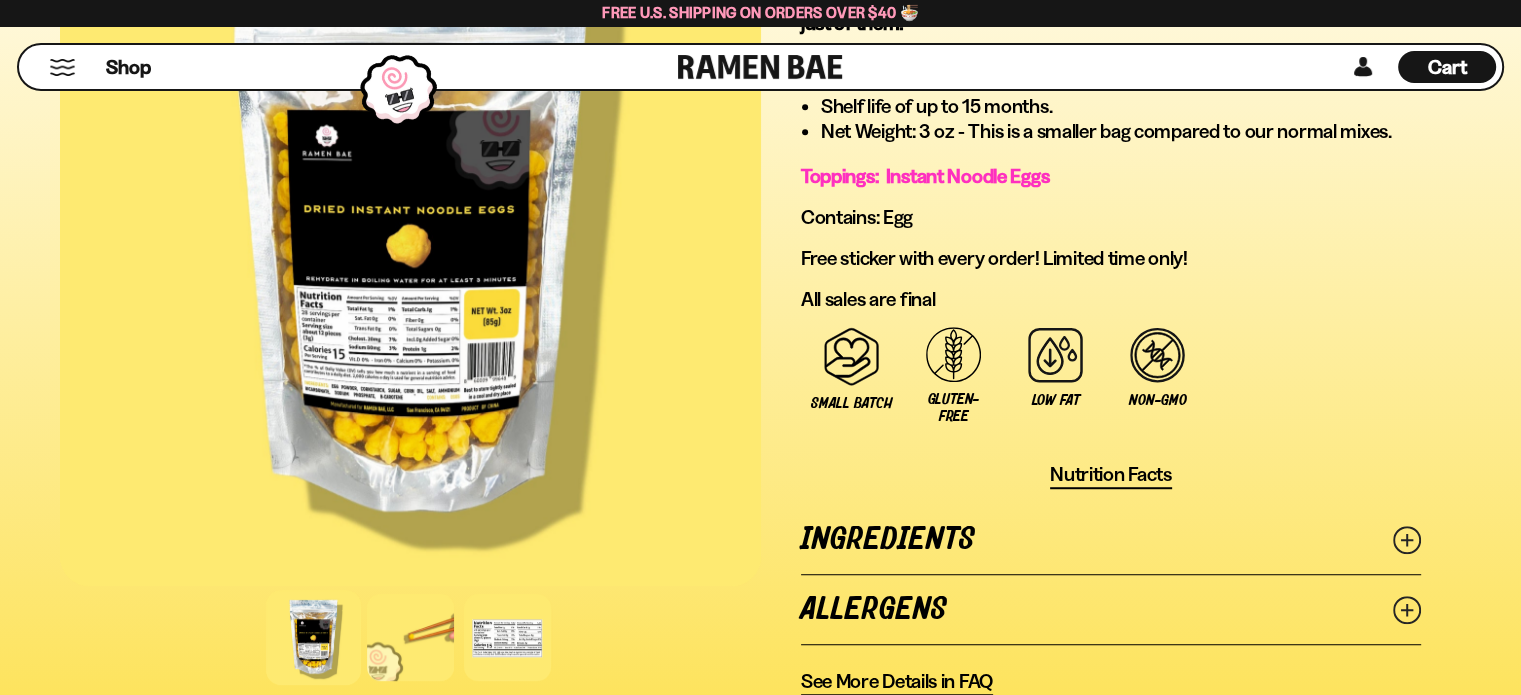 scroll, scrollTop: 1254, scrollLeft: 0, axis: vertical 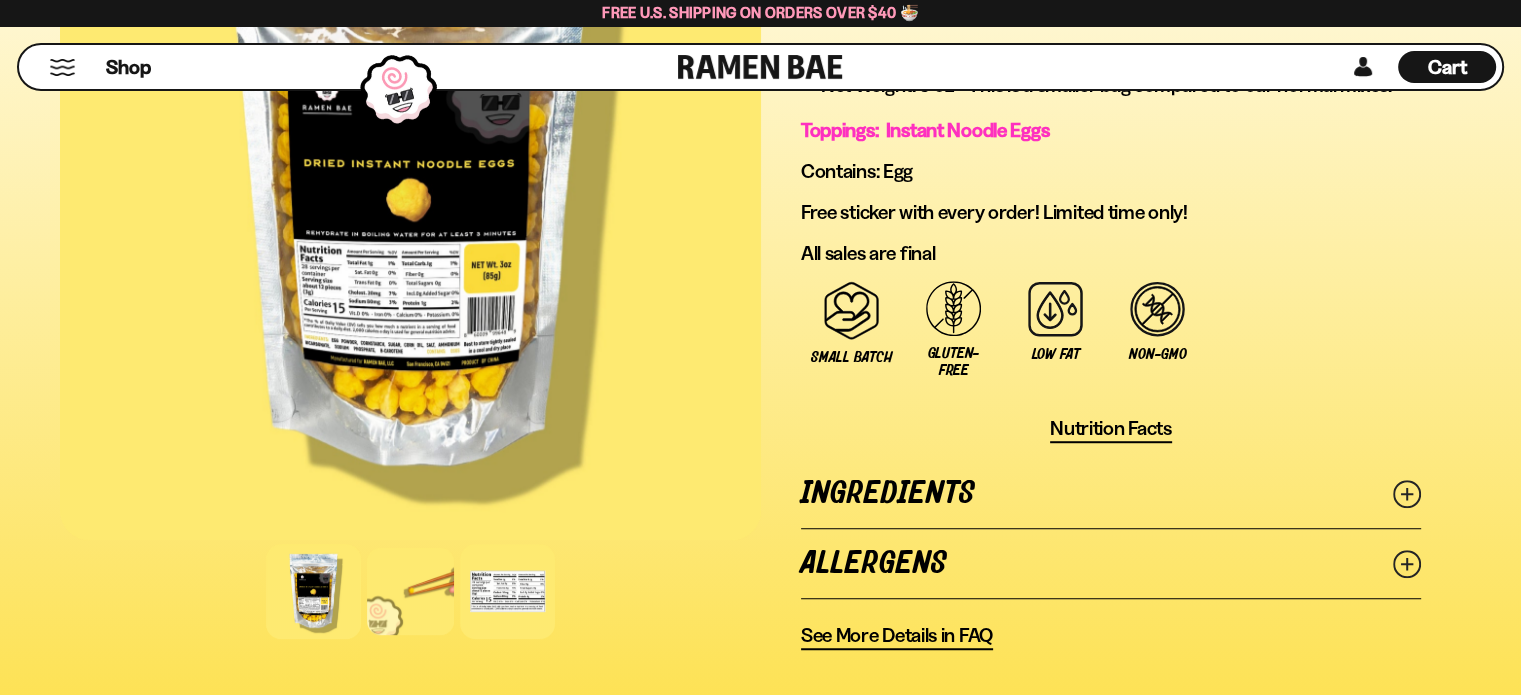 click at bounding box center [507, 591] 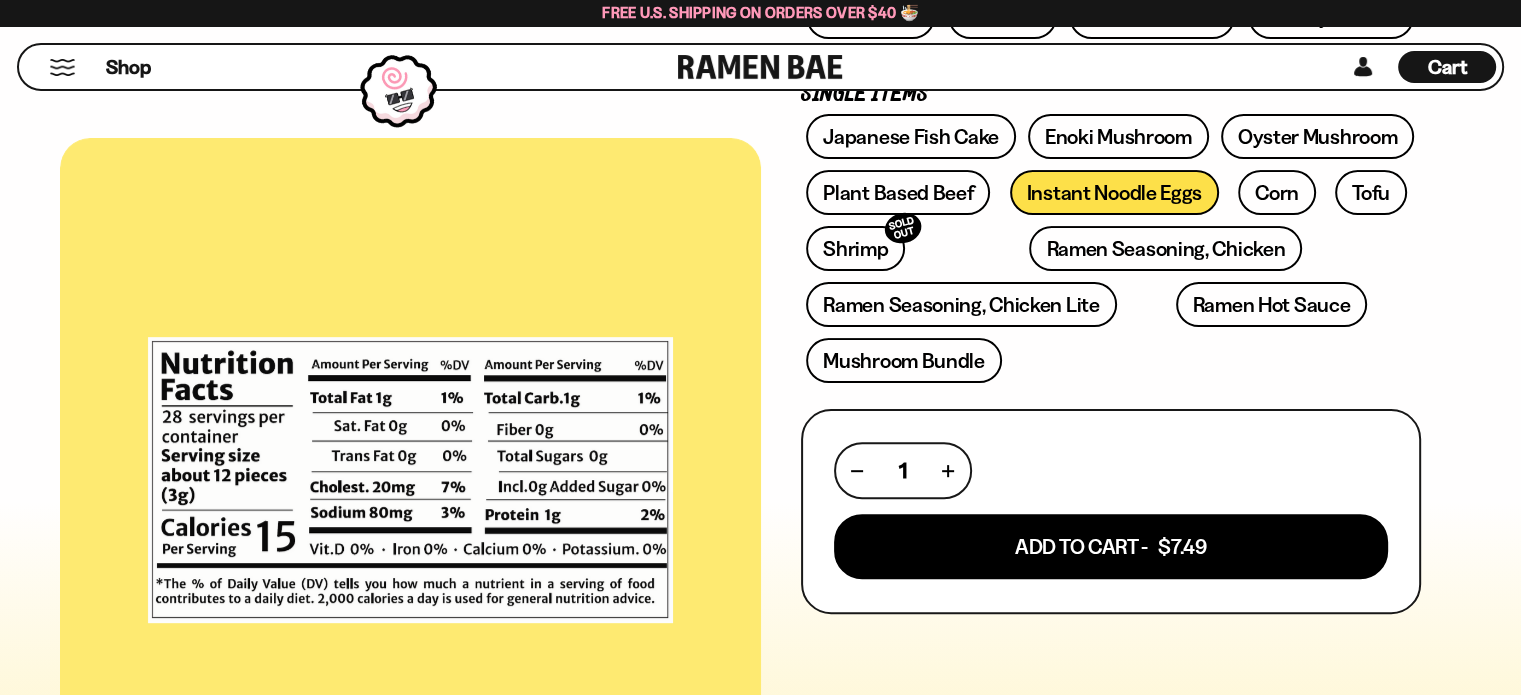 scroll, scrollTop: 0, scrollLeft: 0, axis: both 